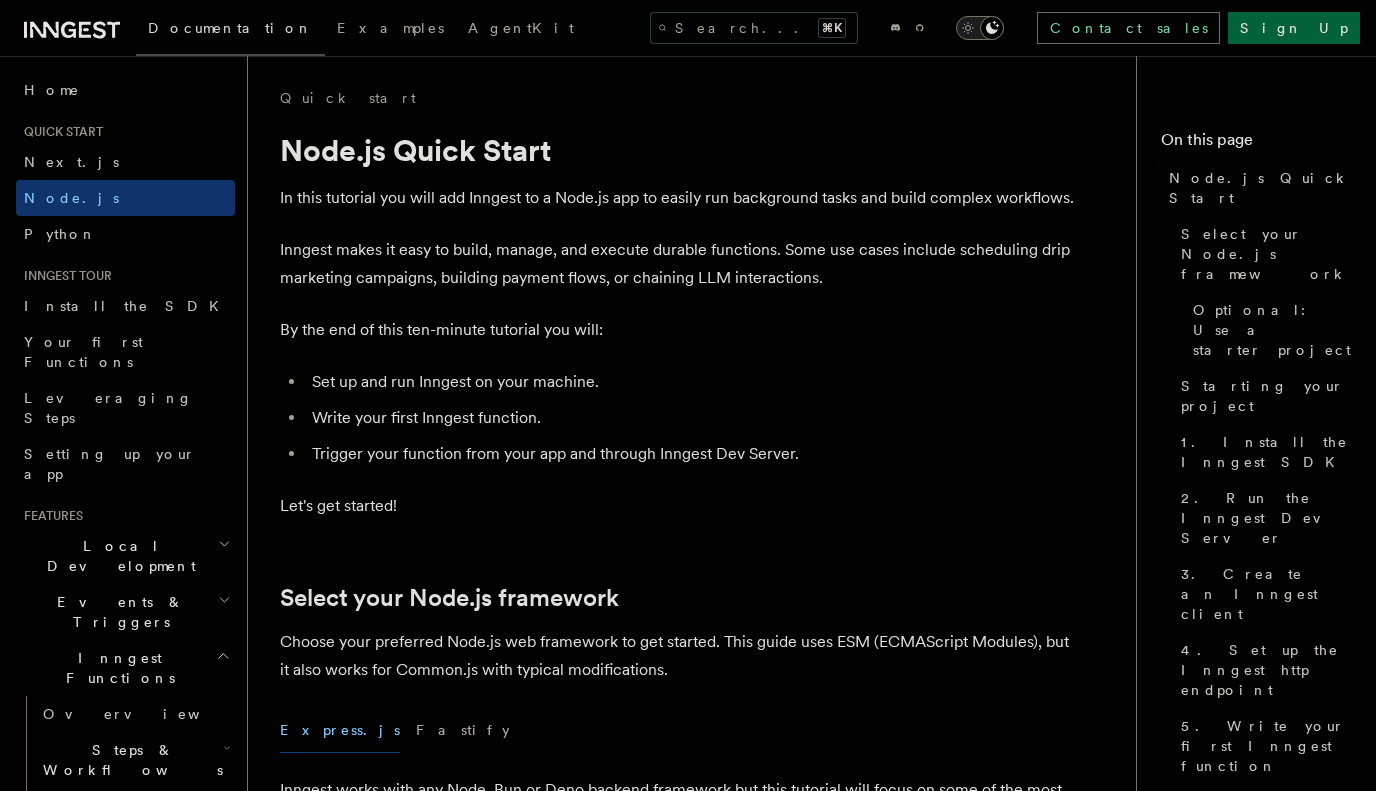 scroll, scrollTop: 0, scrollLeft: 0, axis: both 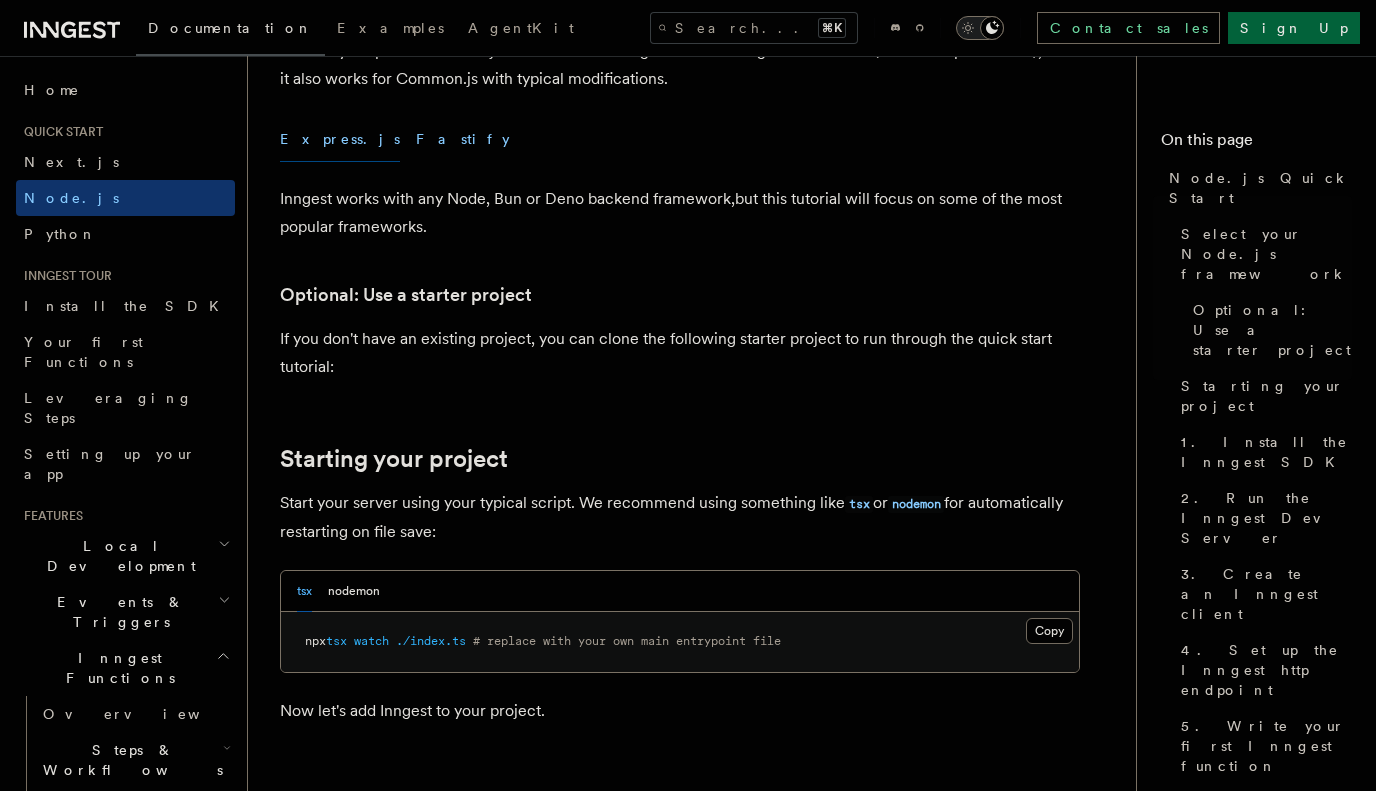 click on "Fastify" at bounding box center (463, 139) 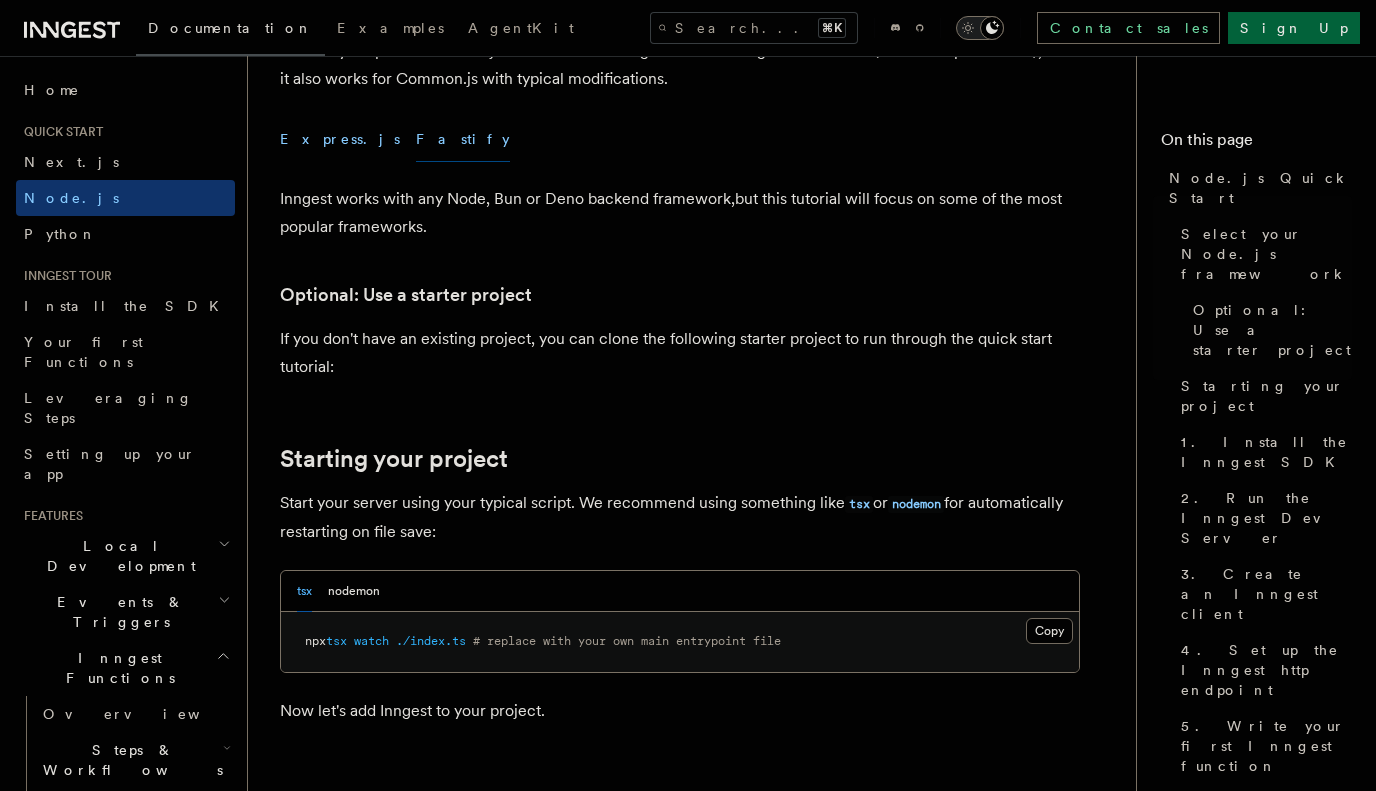 click on "Express.js" at bounding box center (340, 139) 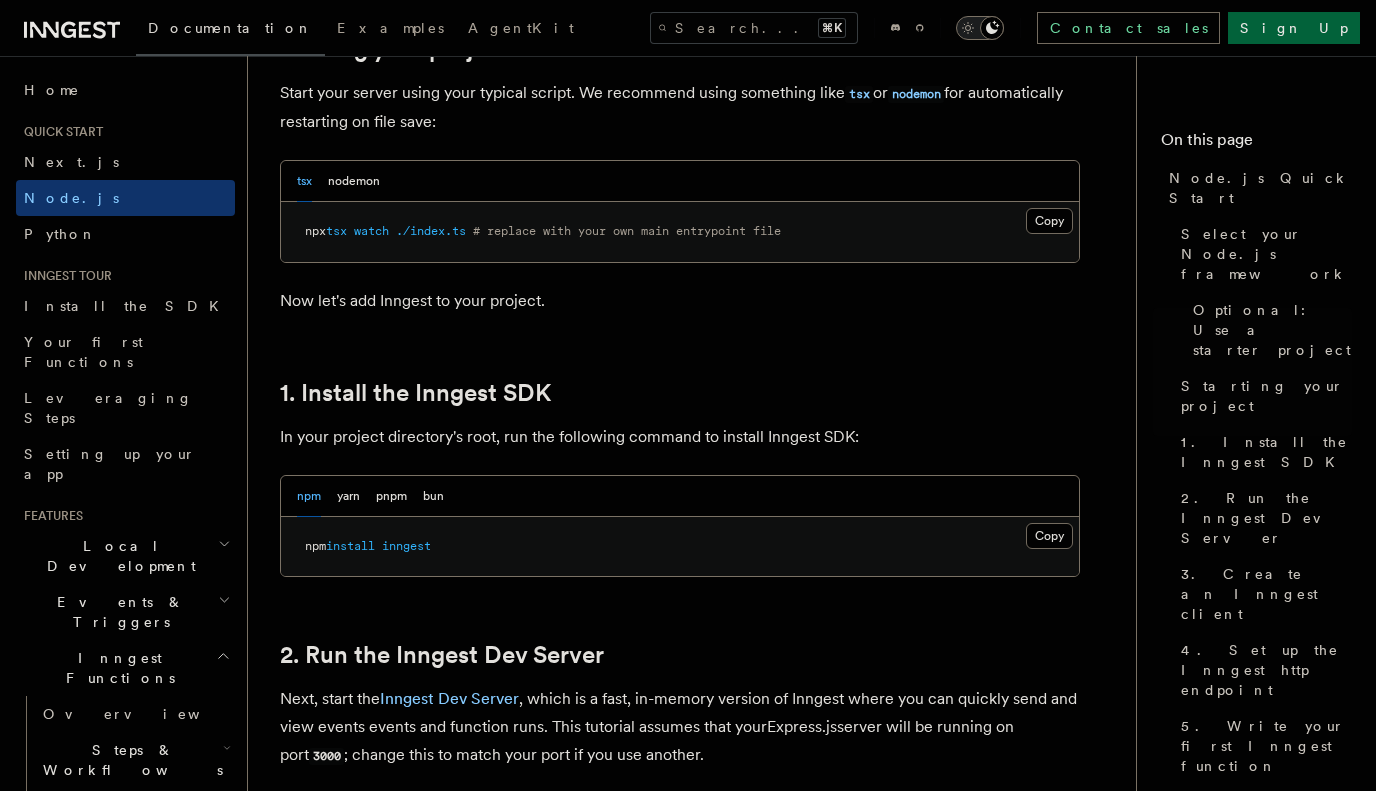 scroll, scrollTop: 968, scrollLeft: 0, axis: vertical 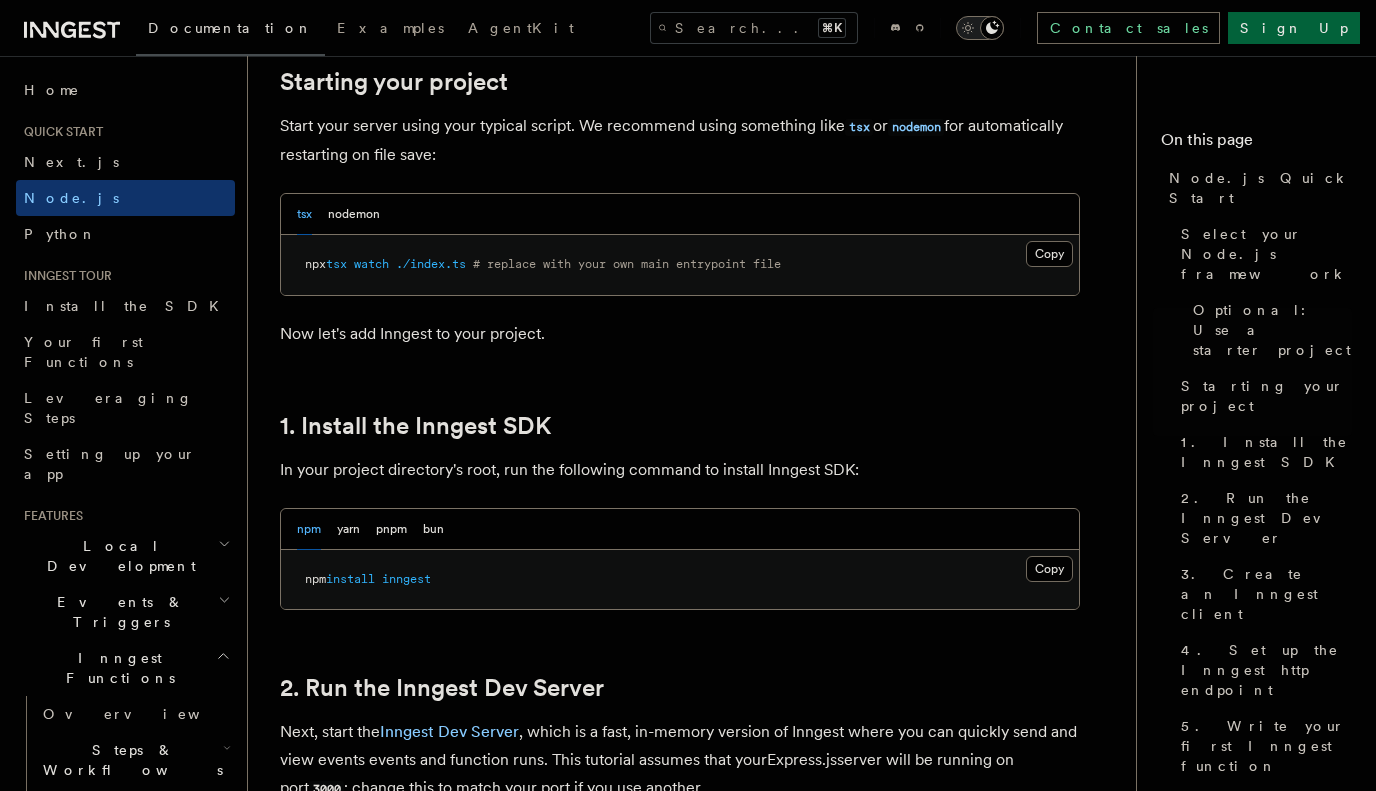 click on "tsx nodemon" at bounding box center [680, 214] 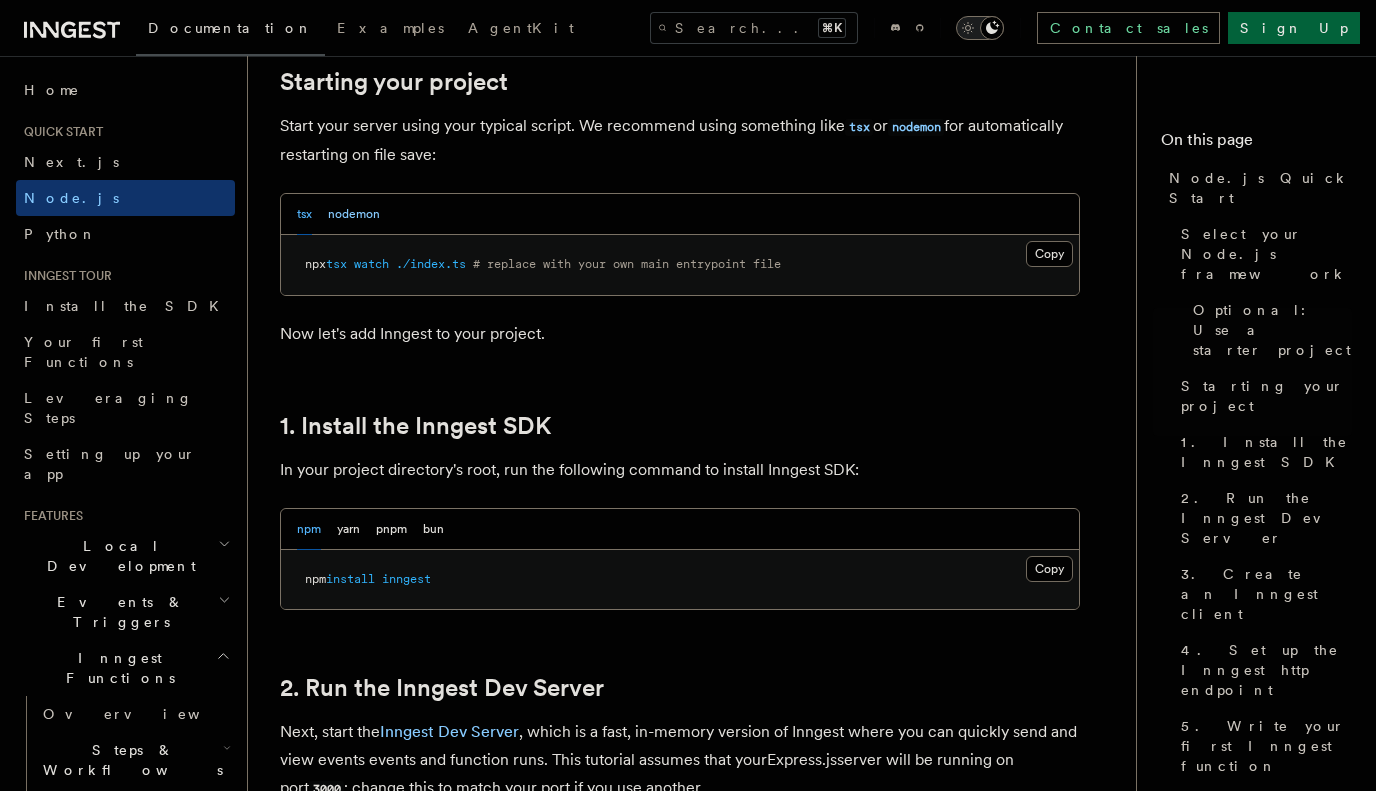 click on "nodemon" at bounding box center [354, 214] 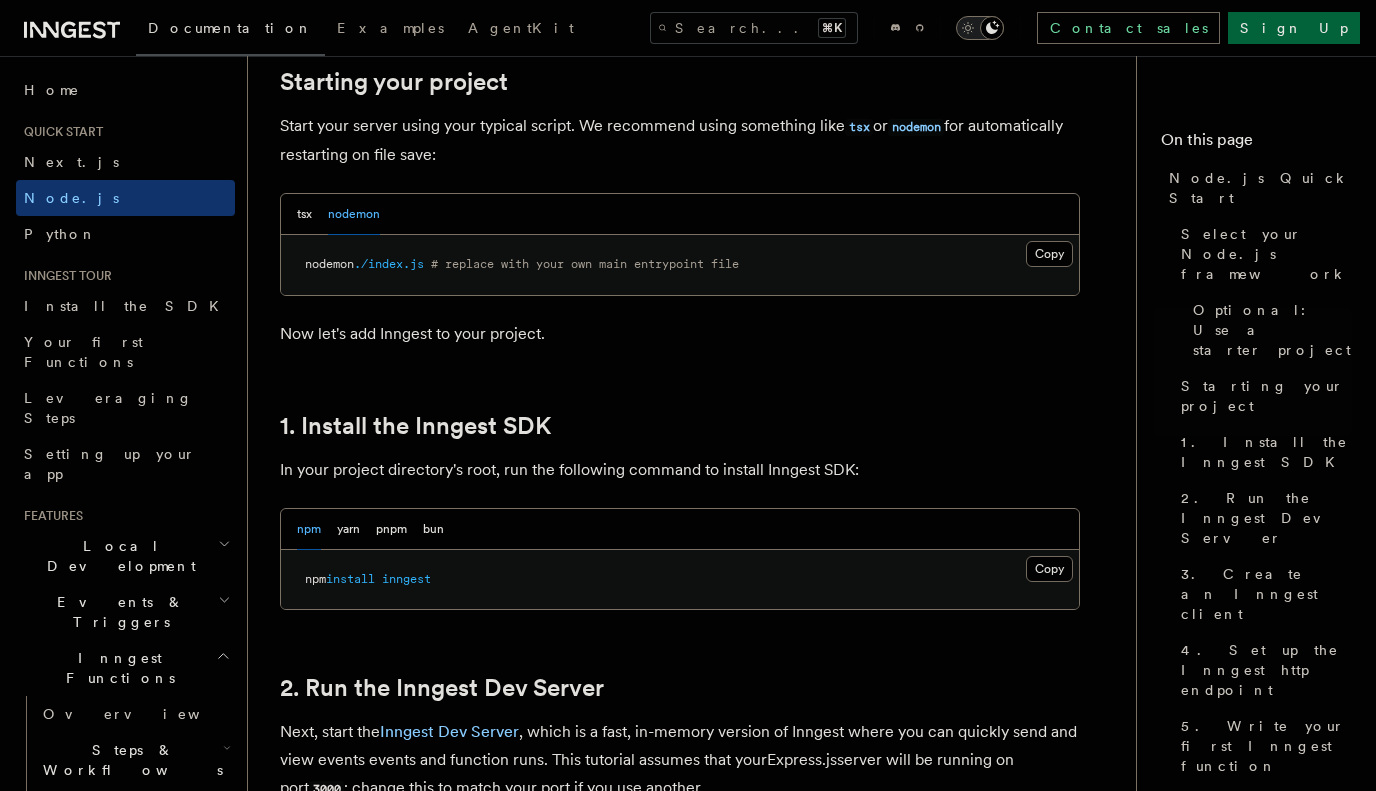 click on "tsx nodemon" at bounding box center [680, 214] 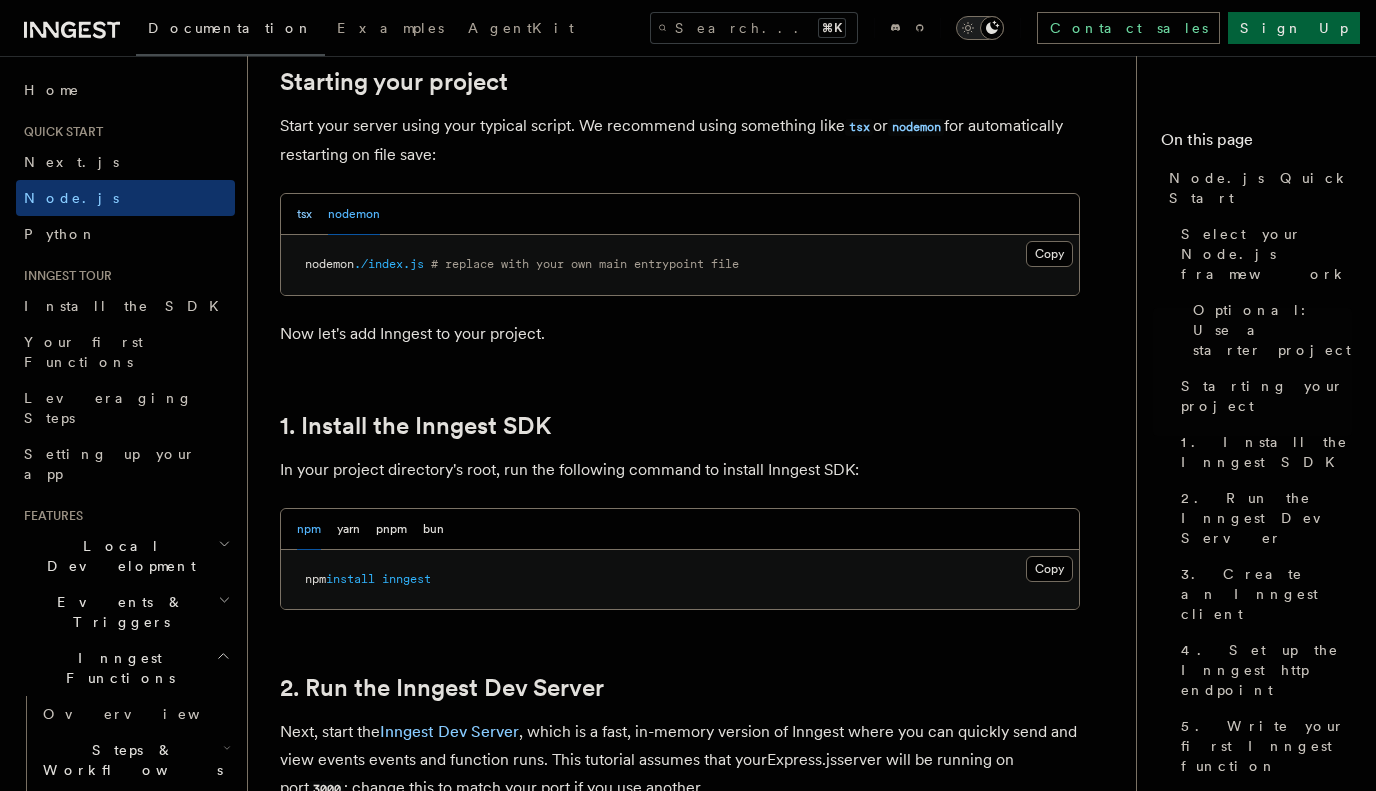 click on "tsx" at bounding box center (304, 214) 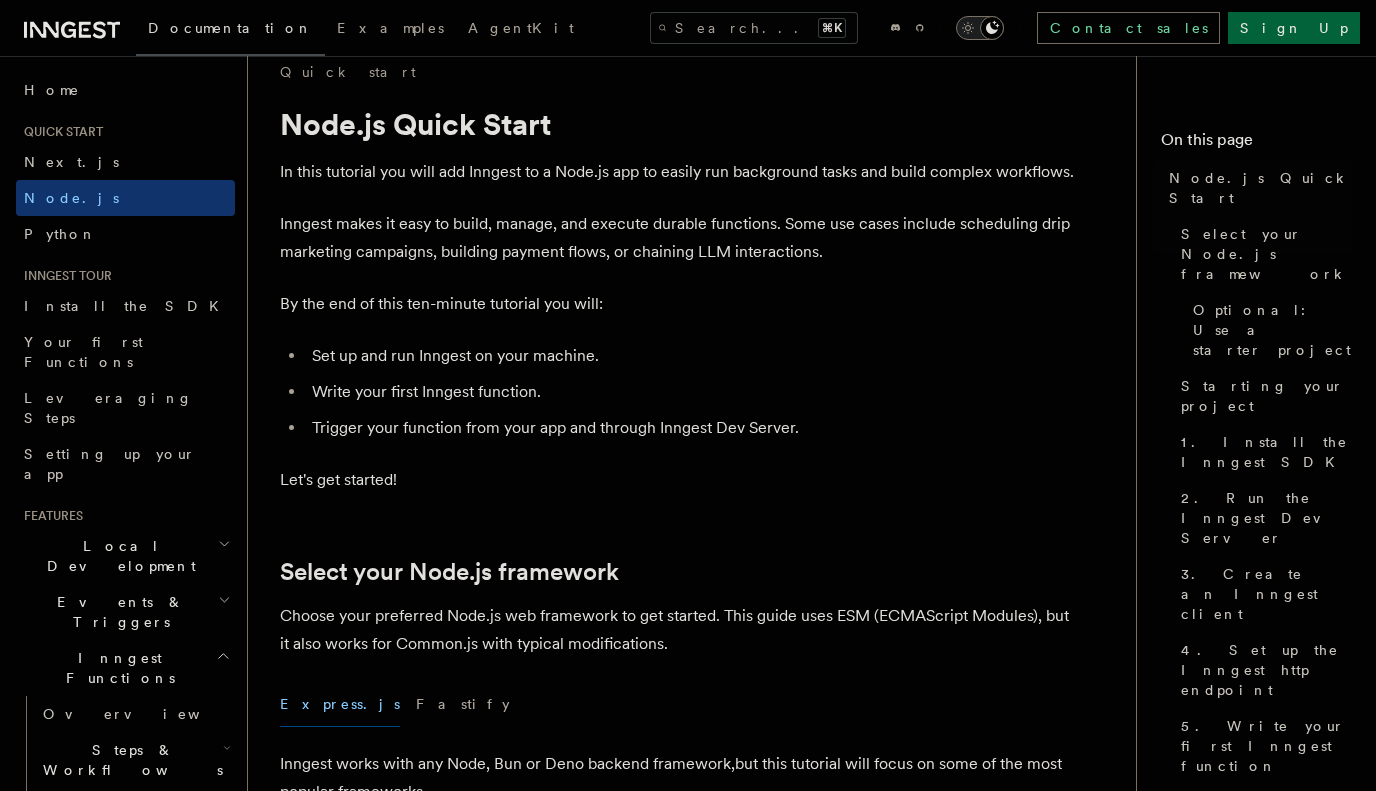 scroll, scrollTop: 21, scrollLeft: 0, axis: vertical 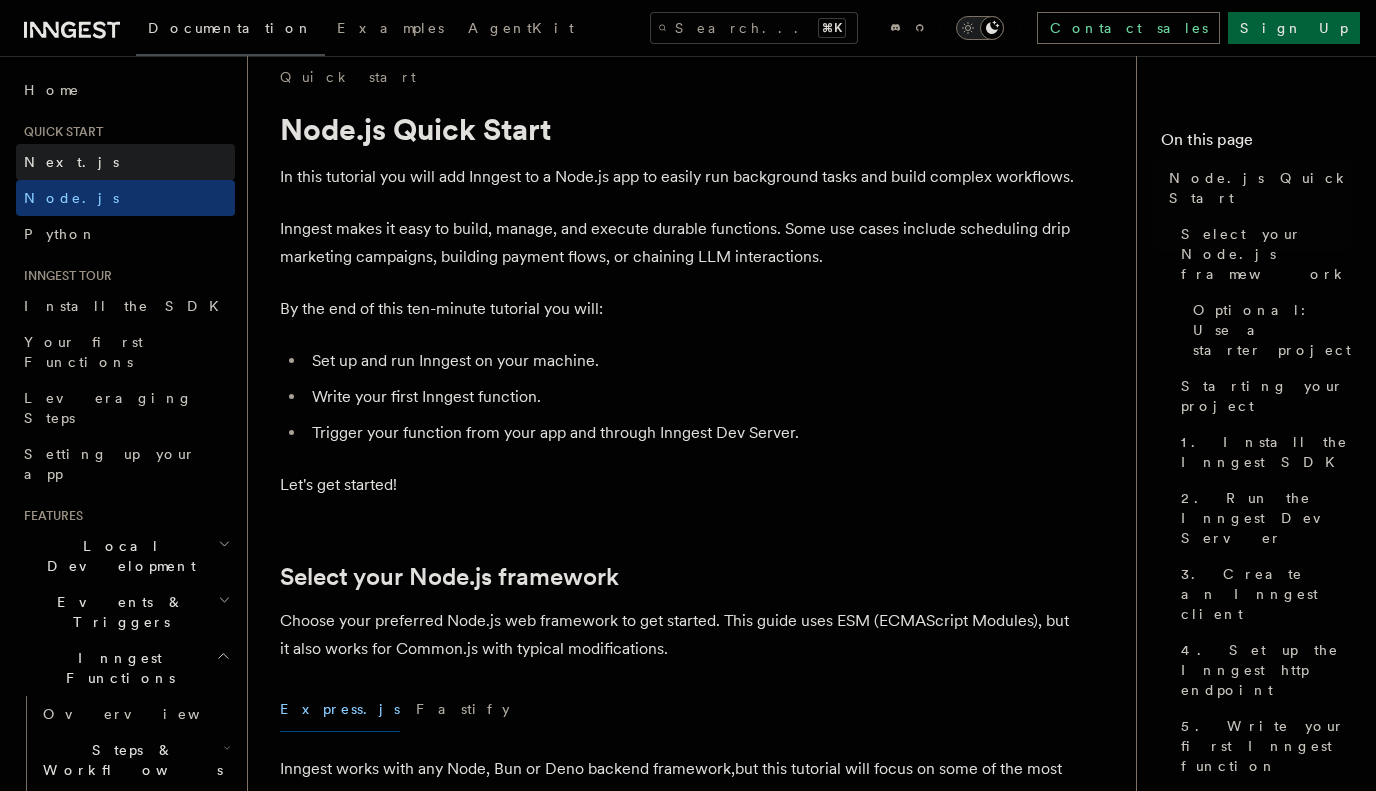 click on "Next.js" at bounding box center [71, 162] 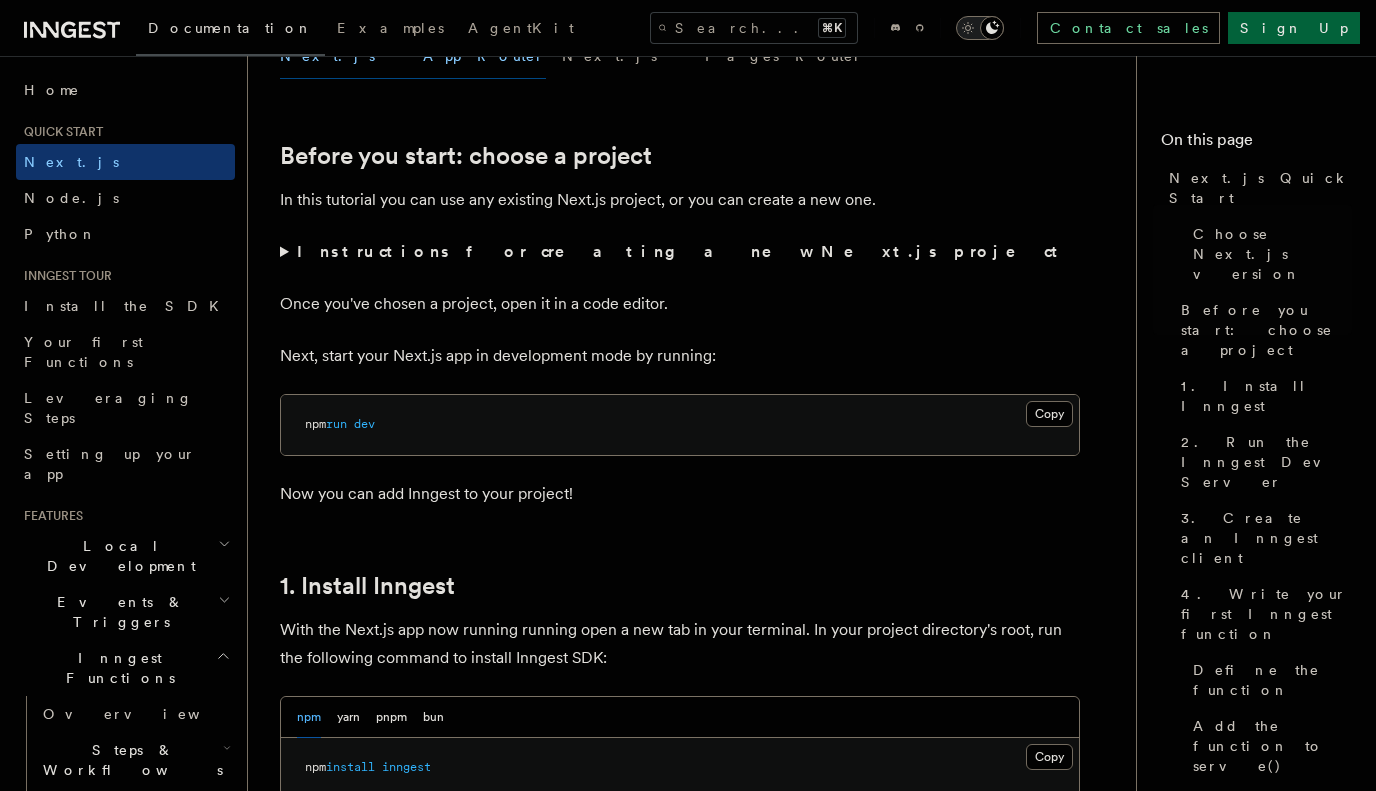 scroll, scrollTop: 619, scrollLeft: 0, axis: vertical 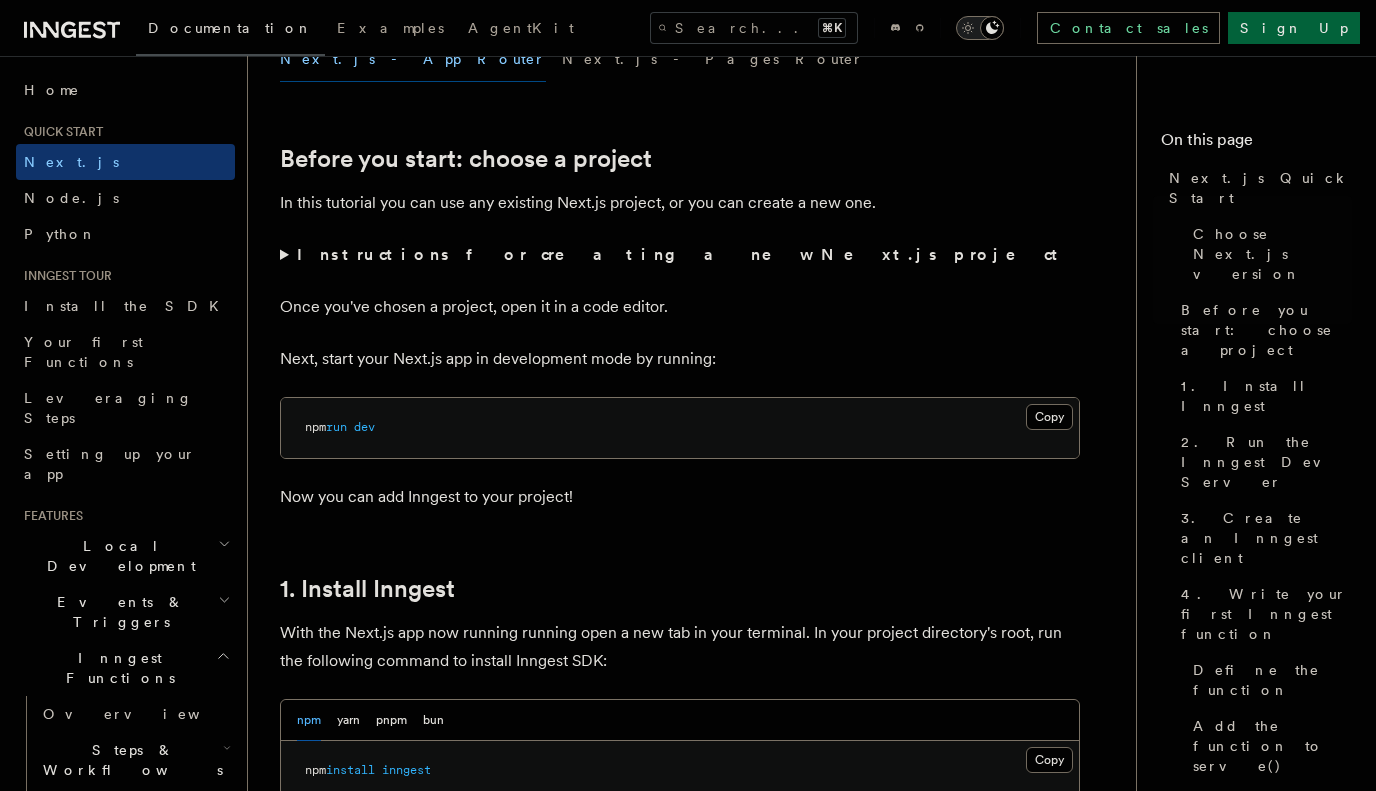 click on "Instructions for creating a new Next.js project" at bounding box center (681, 254) 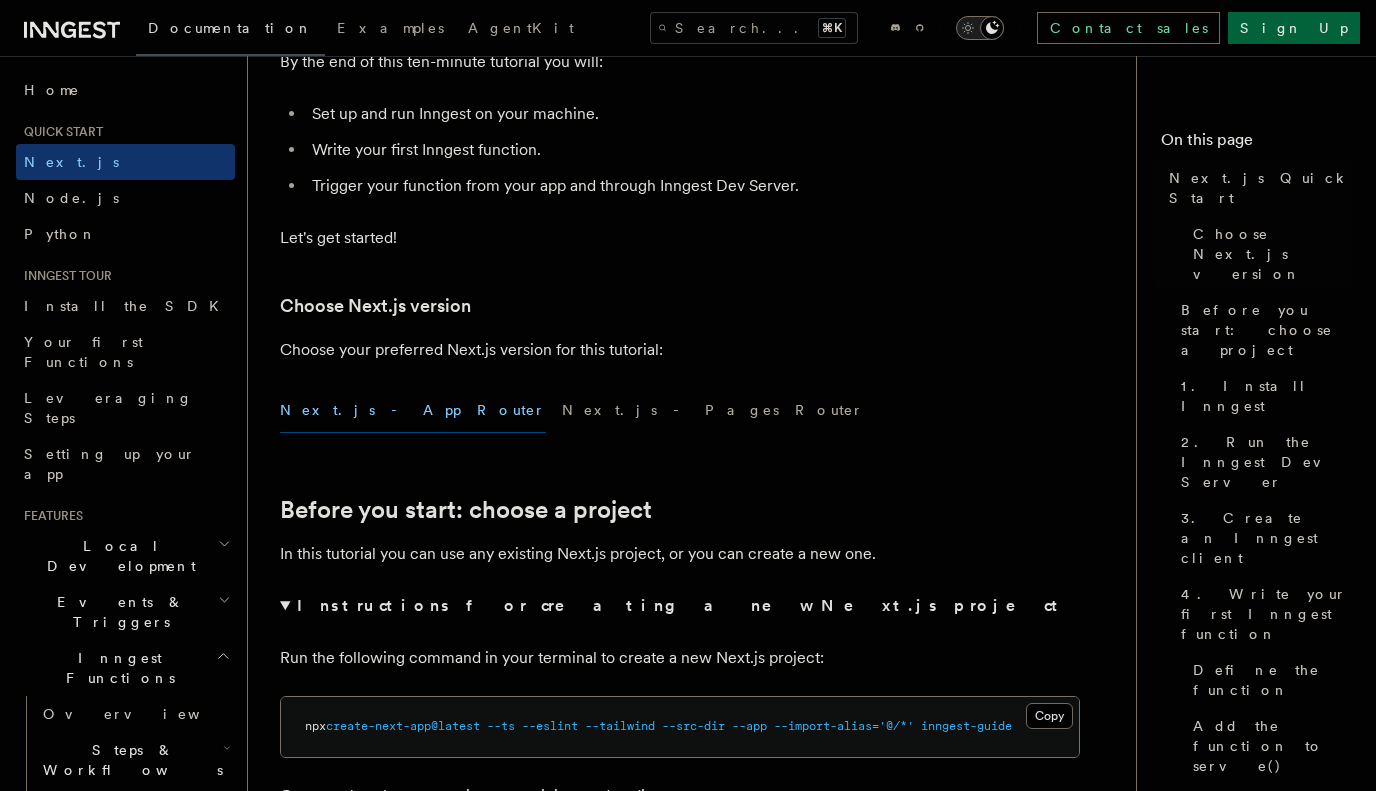 scroll, scrollTop: 264, scrollLeft: 0, axis: vertical 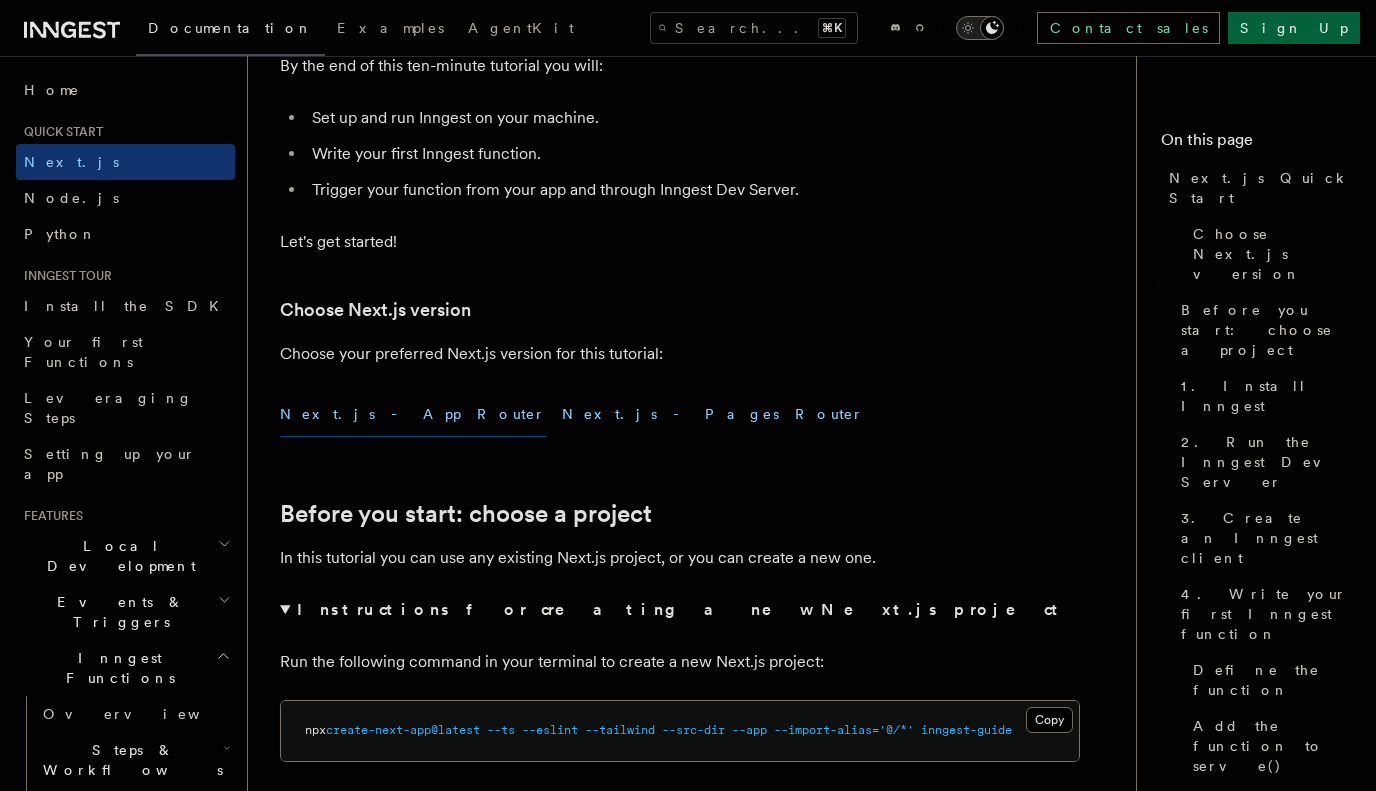 click on "Next.js - Pages Router" at bounding box center (713, 414) 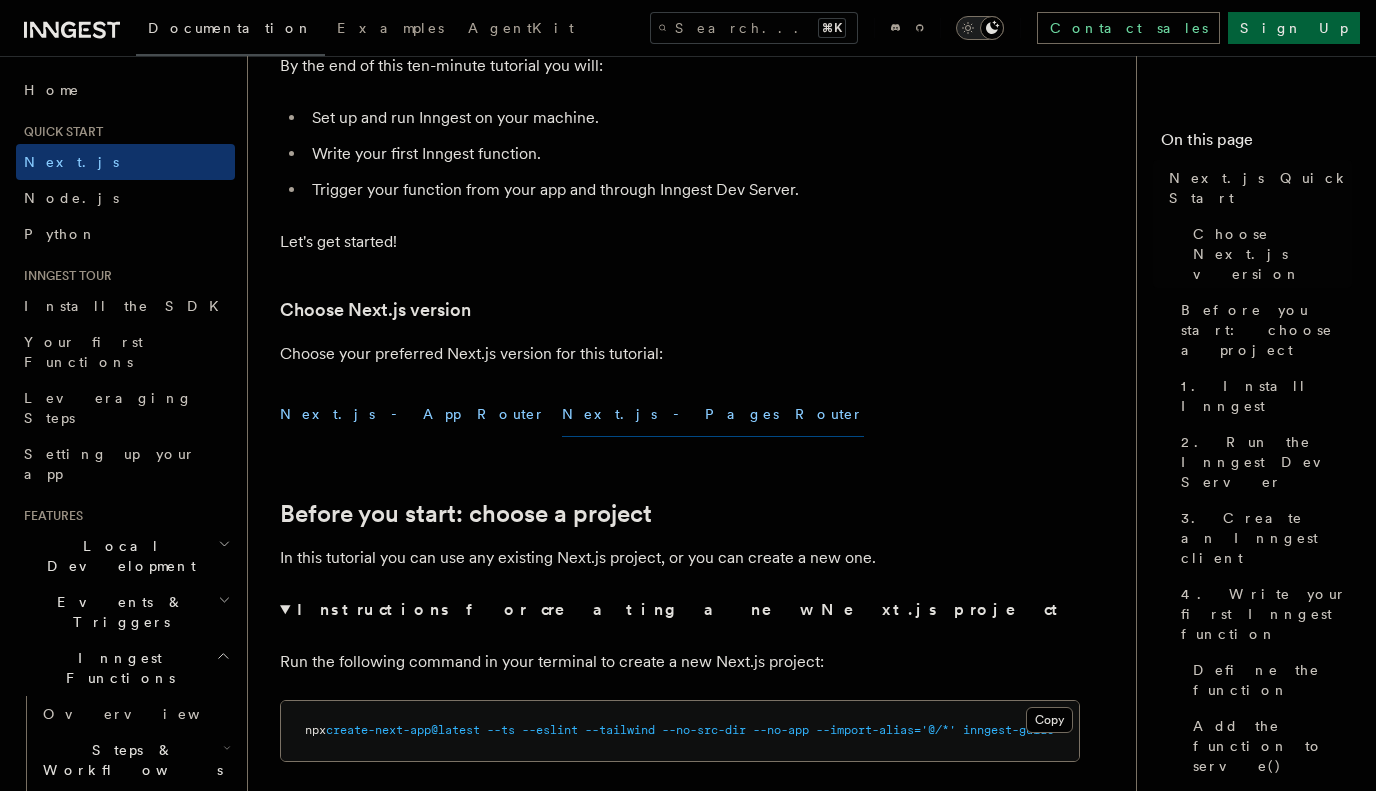click on "Next.js - App Router" at bounding box center [413, 414] 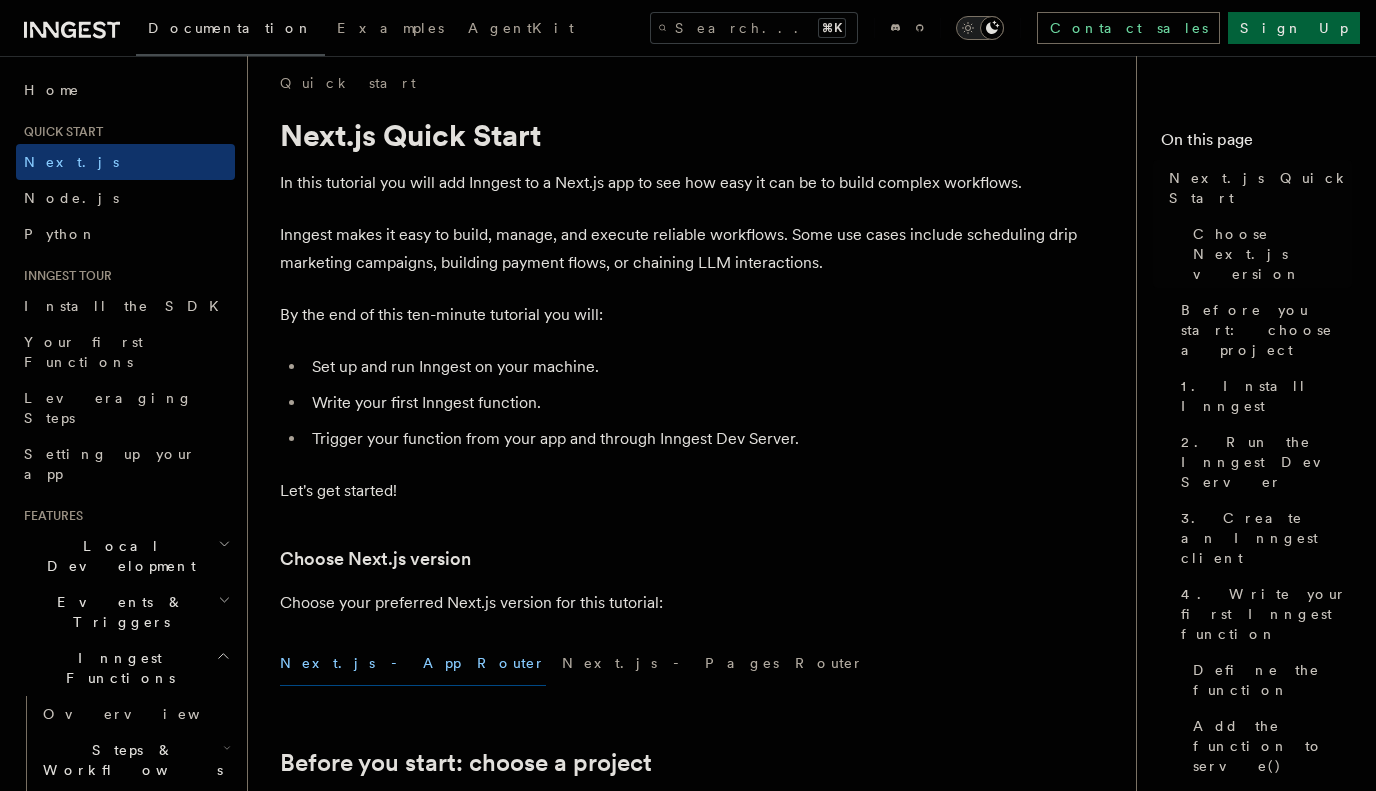 scroll, scrollTop: 21, scrollLeft: 0, axis: vertical 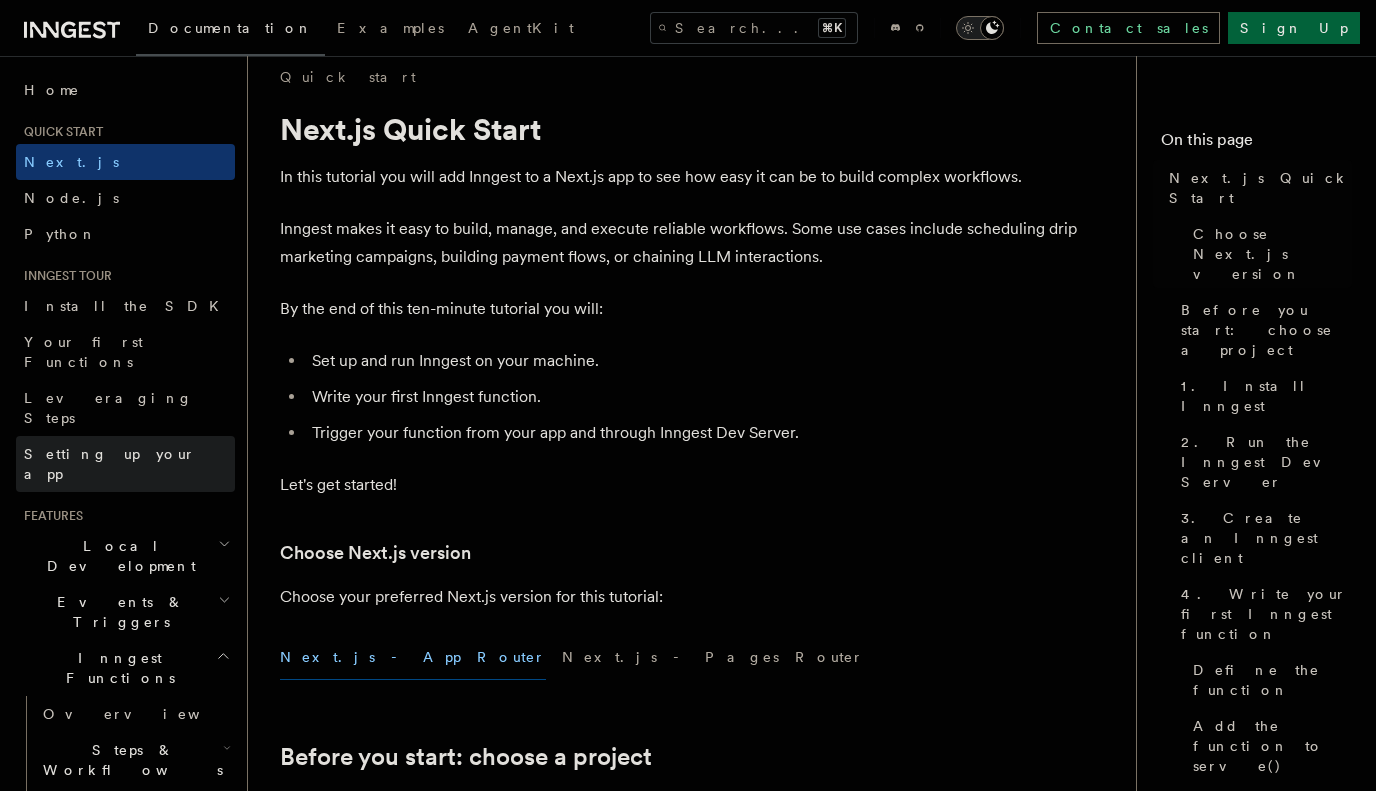 click on "Setting up your app" at bounding box center [125, 464] 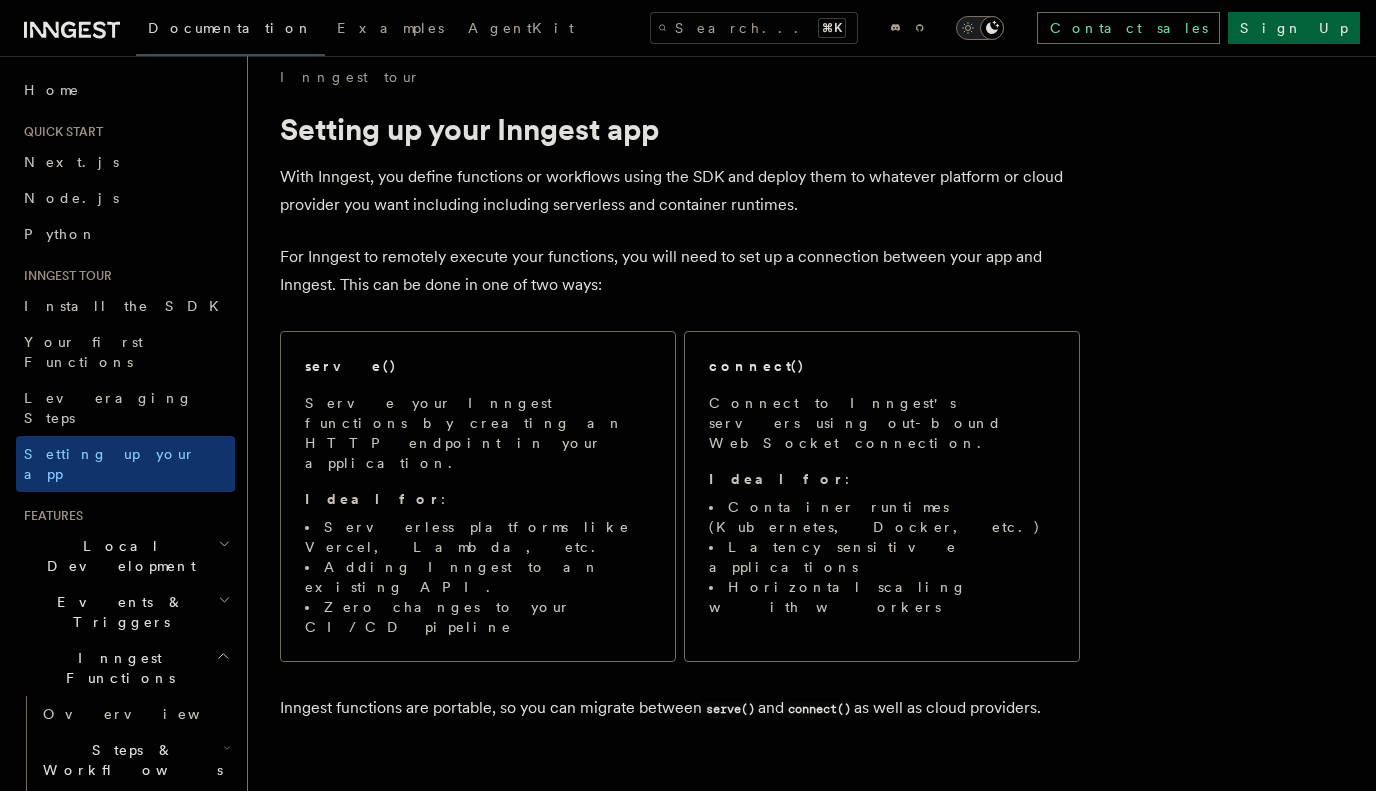 scroll, scrollTop: 0, scrollLeft: 0, axis: both 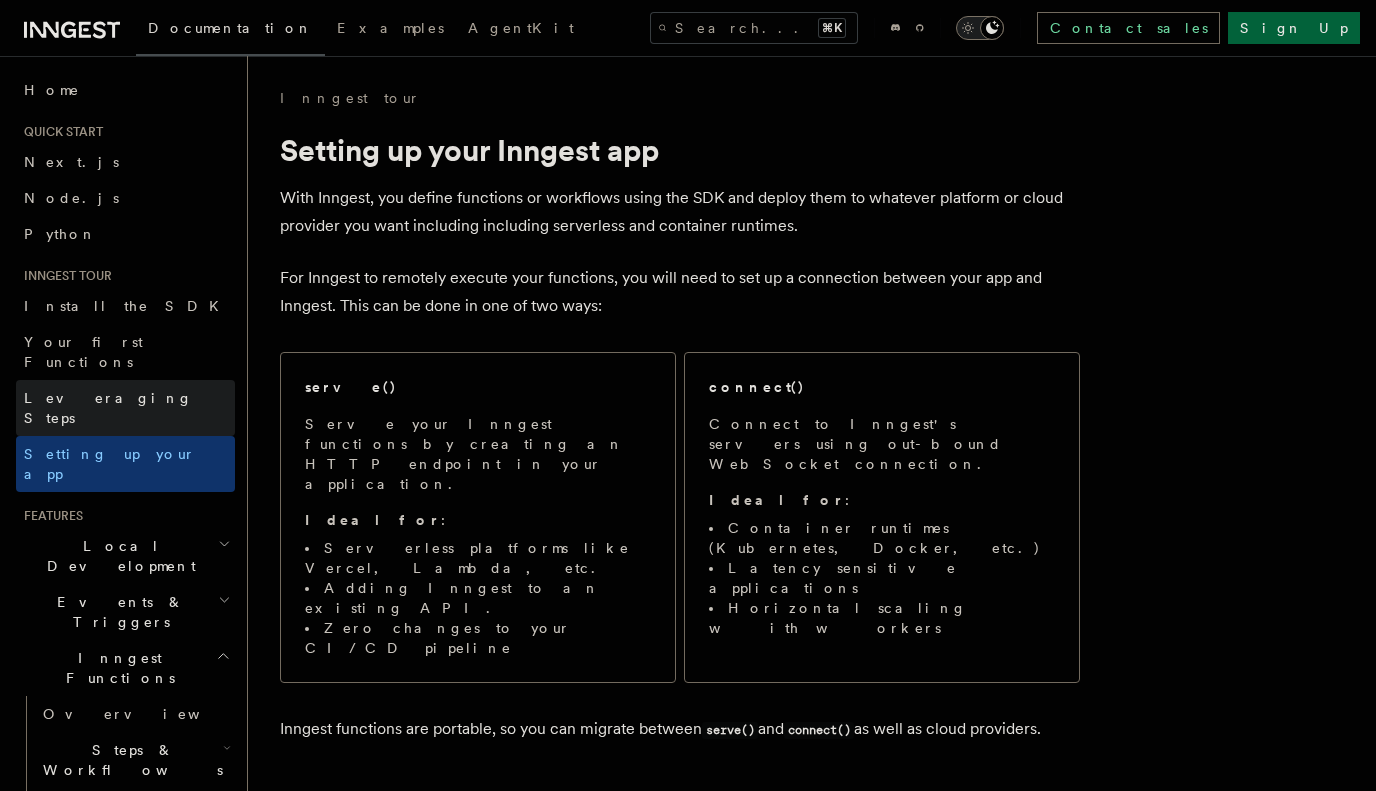 click on "Leveraging Steps" at bounding box center (125, 408) 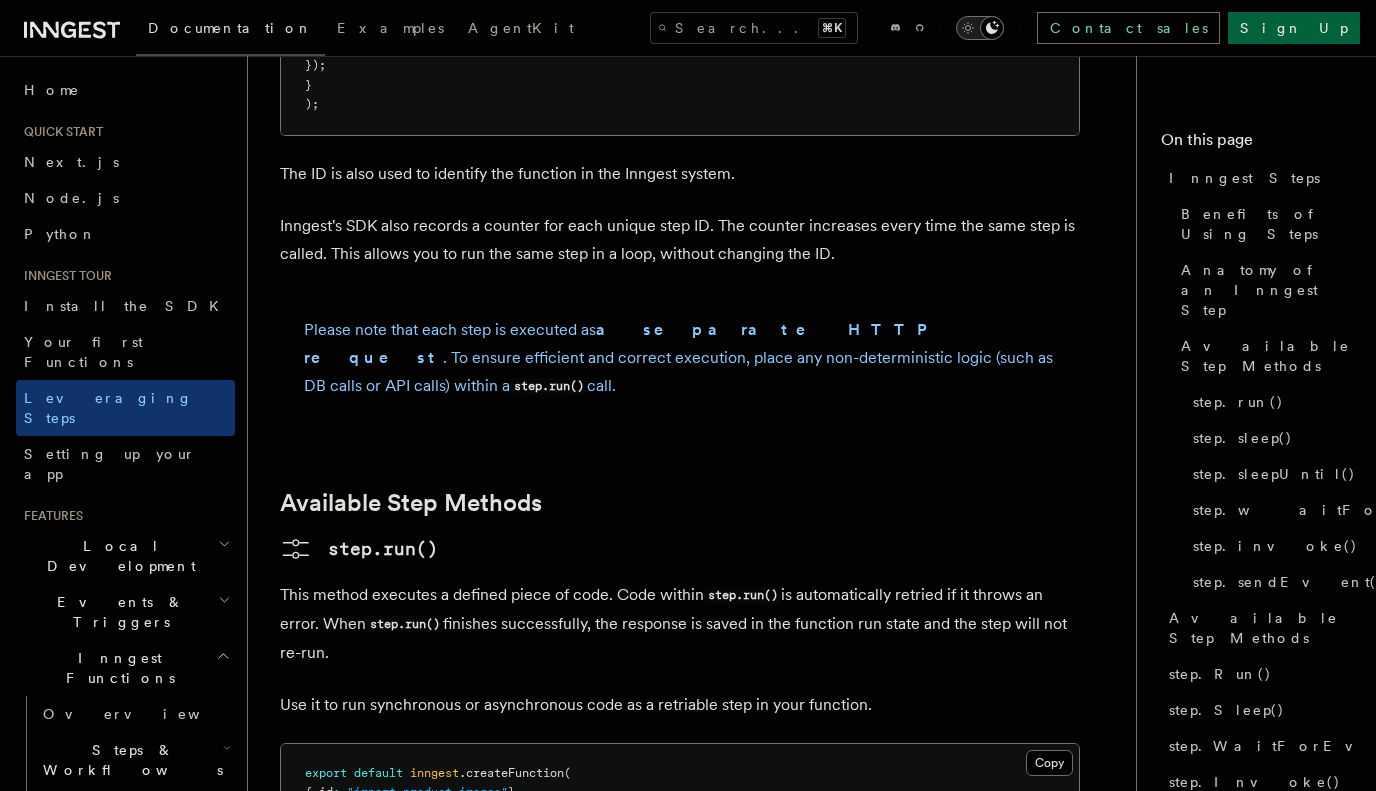 scroll, scrollTop: 1301, scrollLeft: 0, axis: vertical 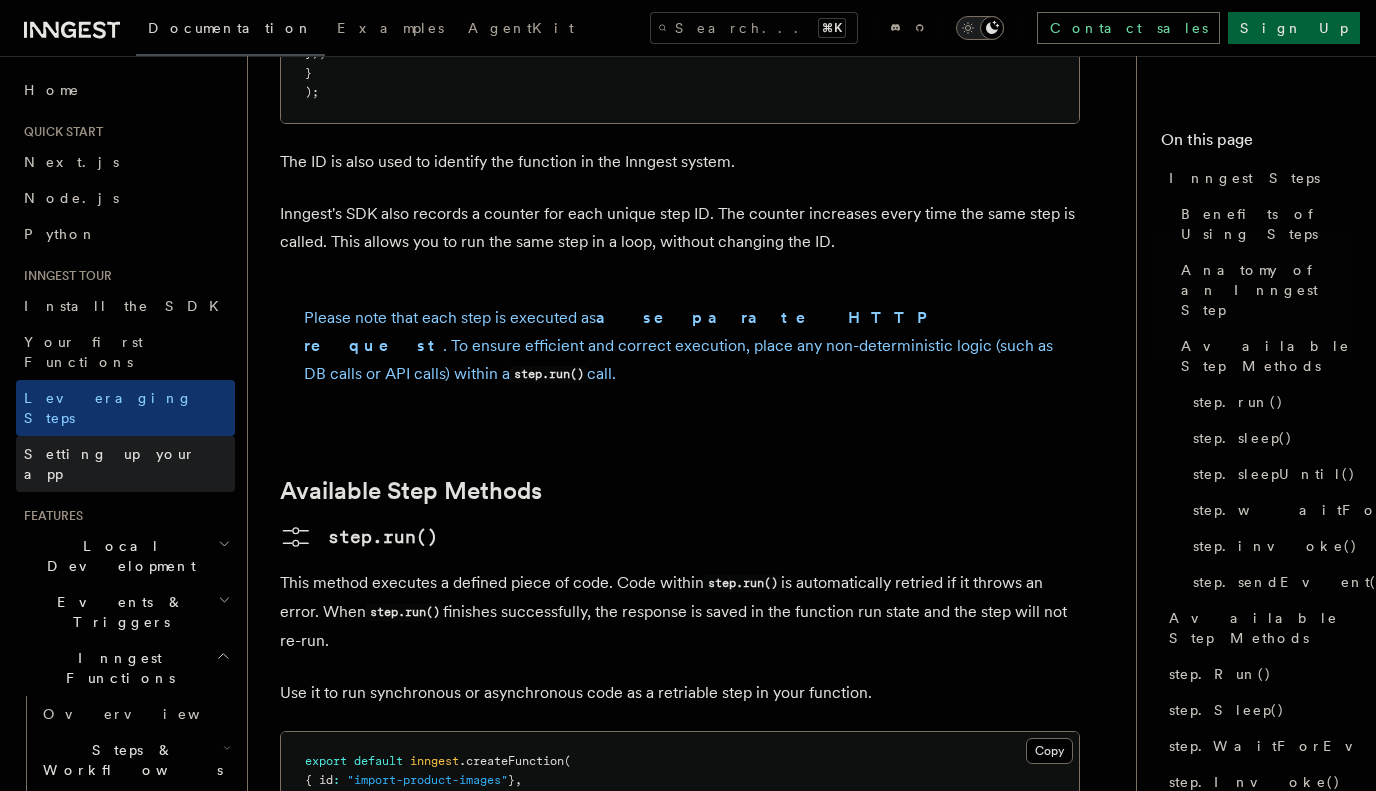 click on "Setting up your app" at bounding box center (125, 464) 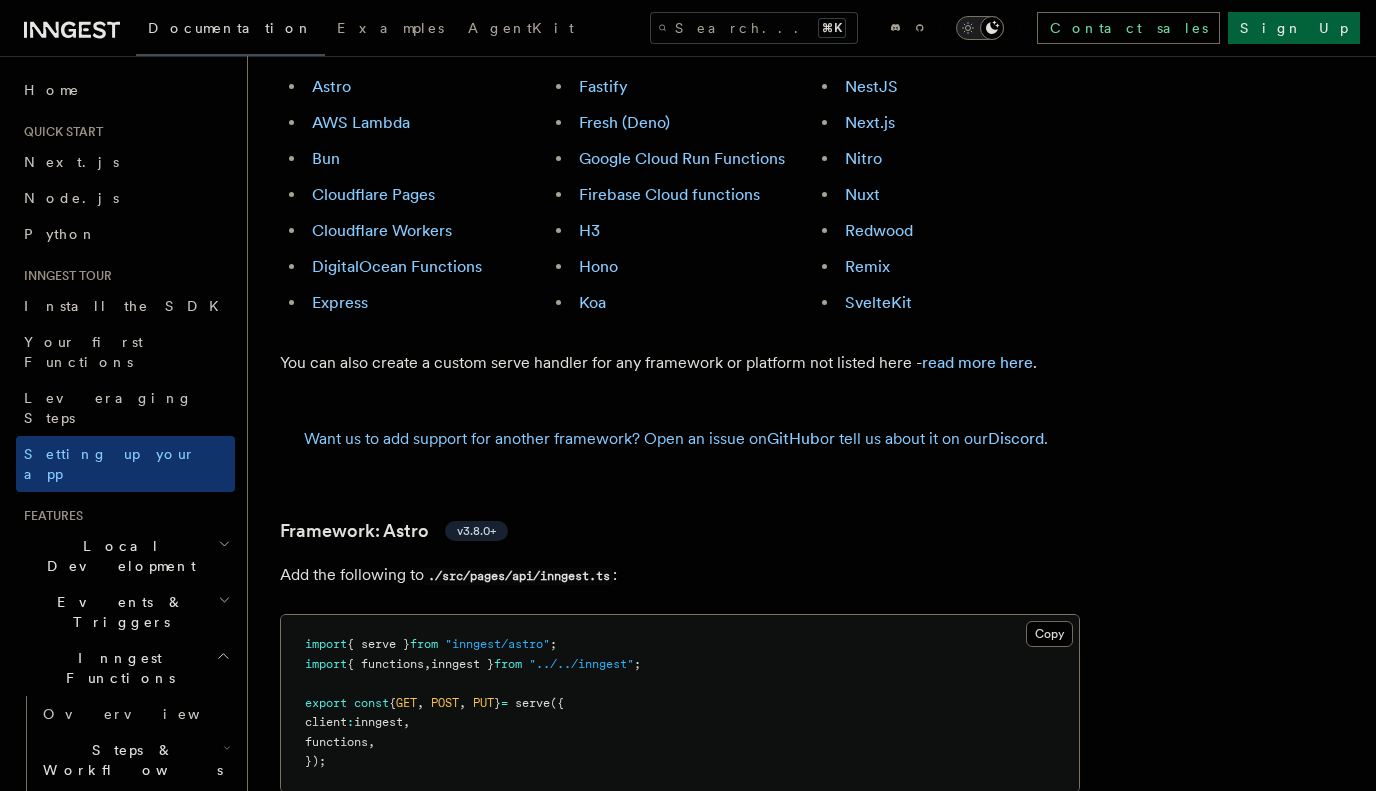 scroll, scrollTop: 0, scrollLeft: 0, axis: both 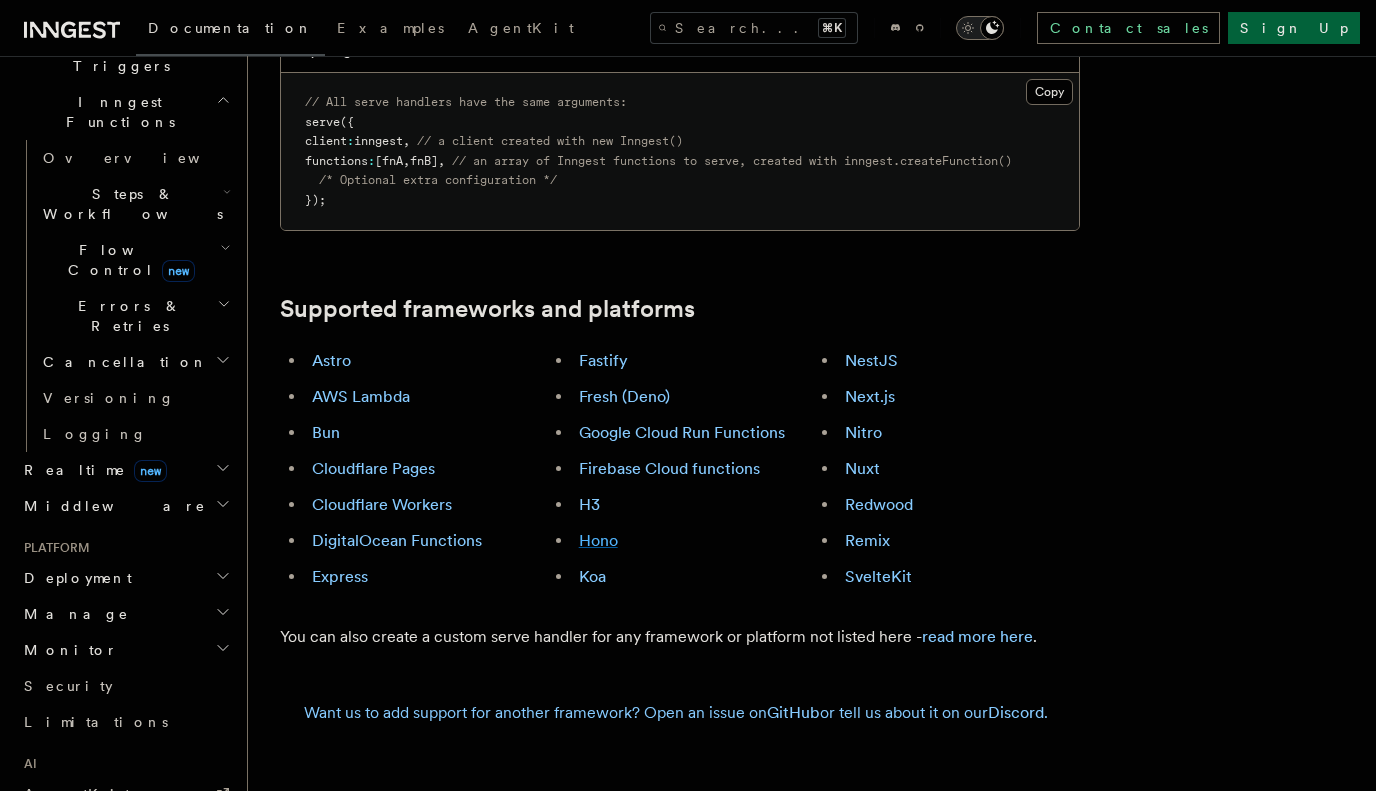 click on "Hono" at bounding box center (598, 540) 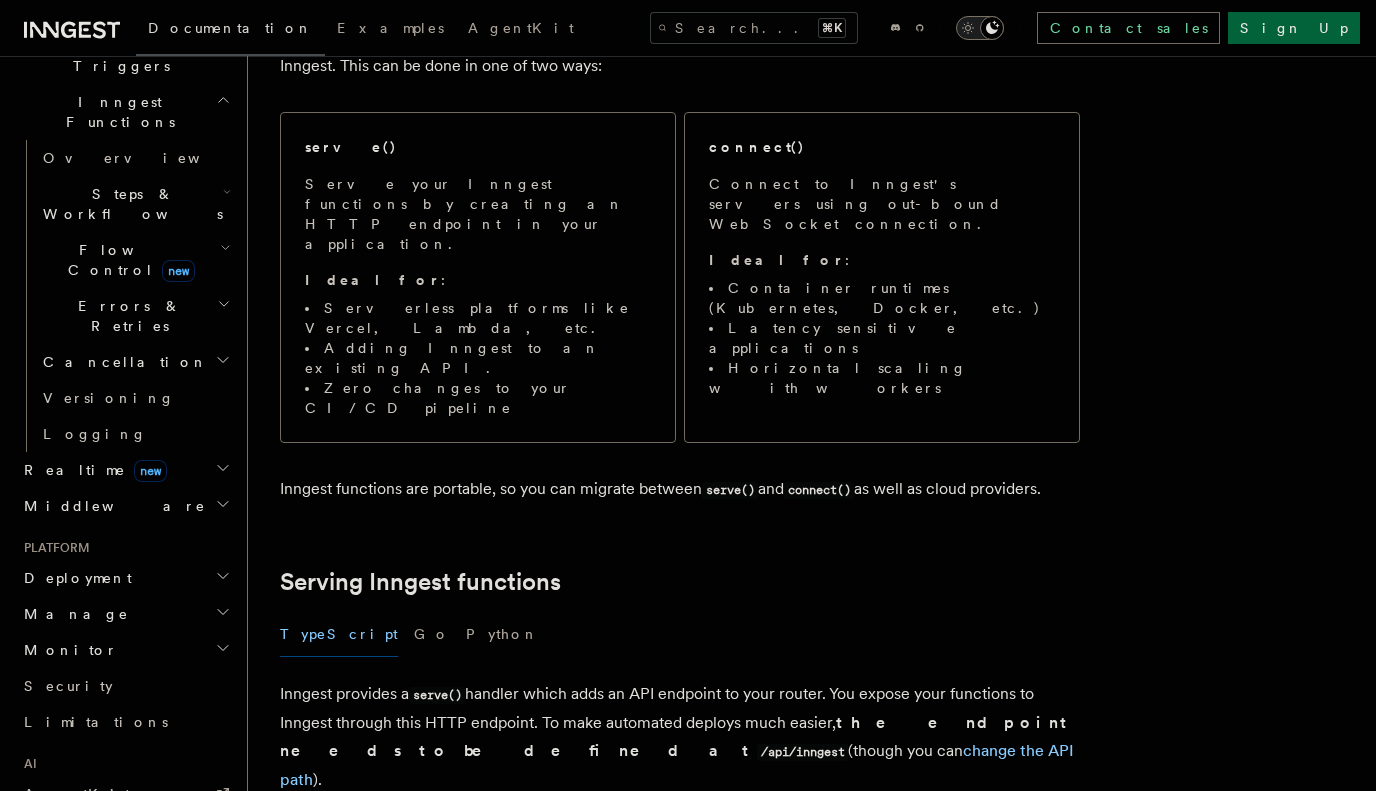 scroll, scrollTop: 303, scrollLeft: 0, axis: vertical 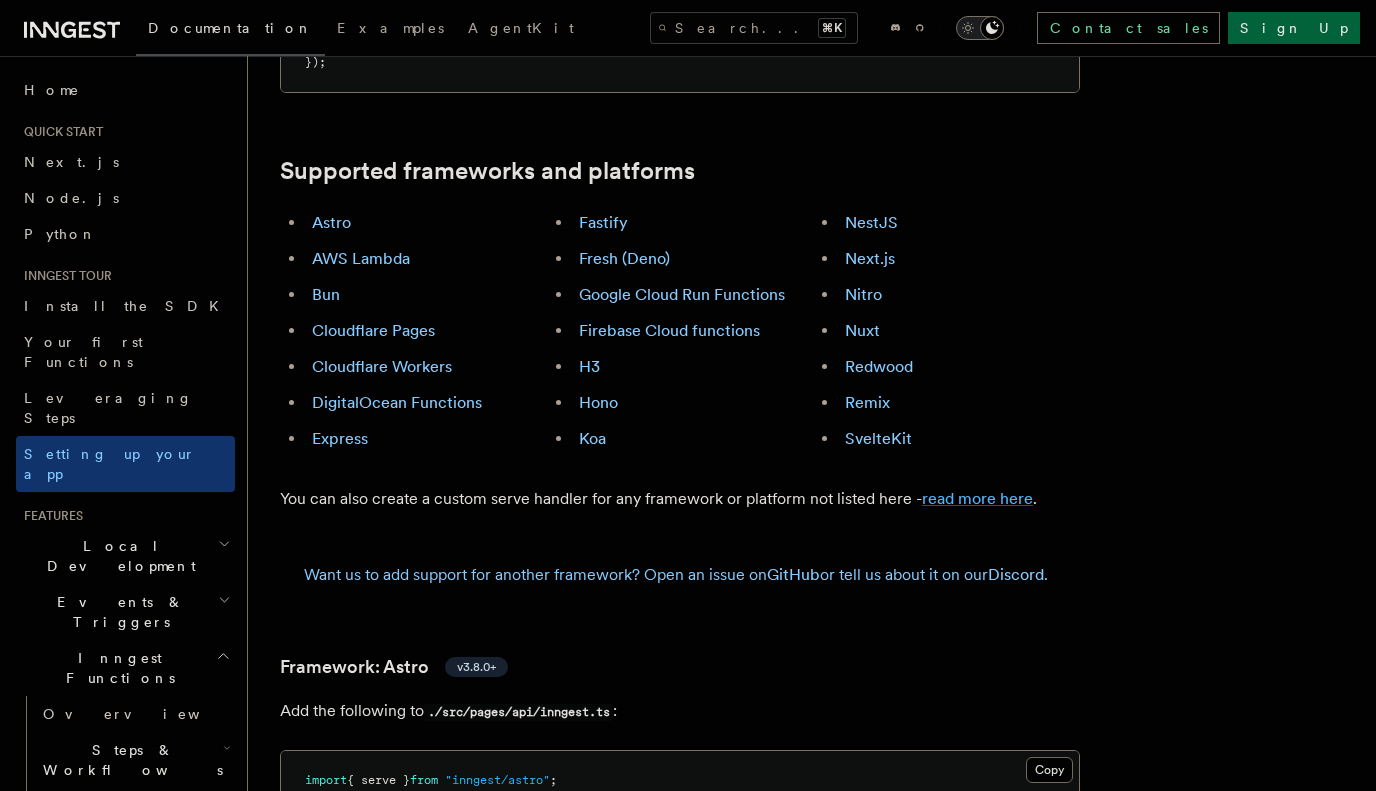 click on "read more here" at bounding box center [977, 498] 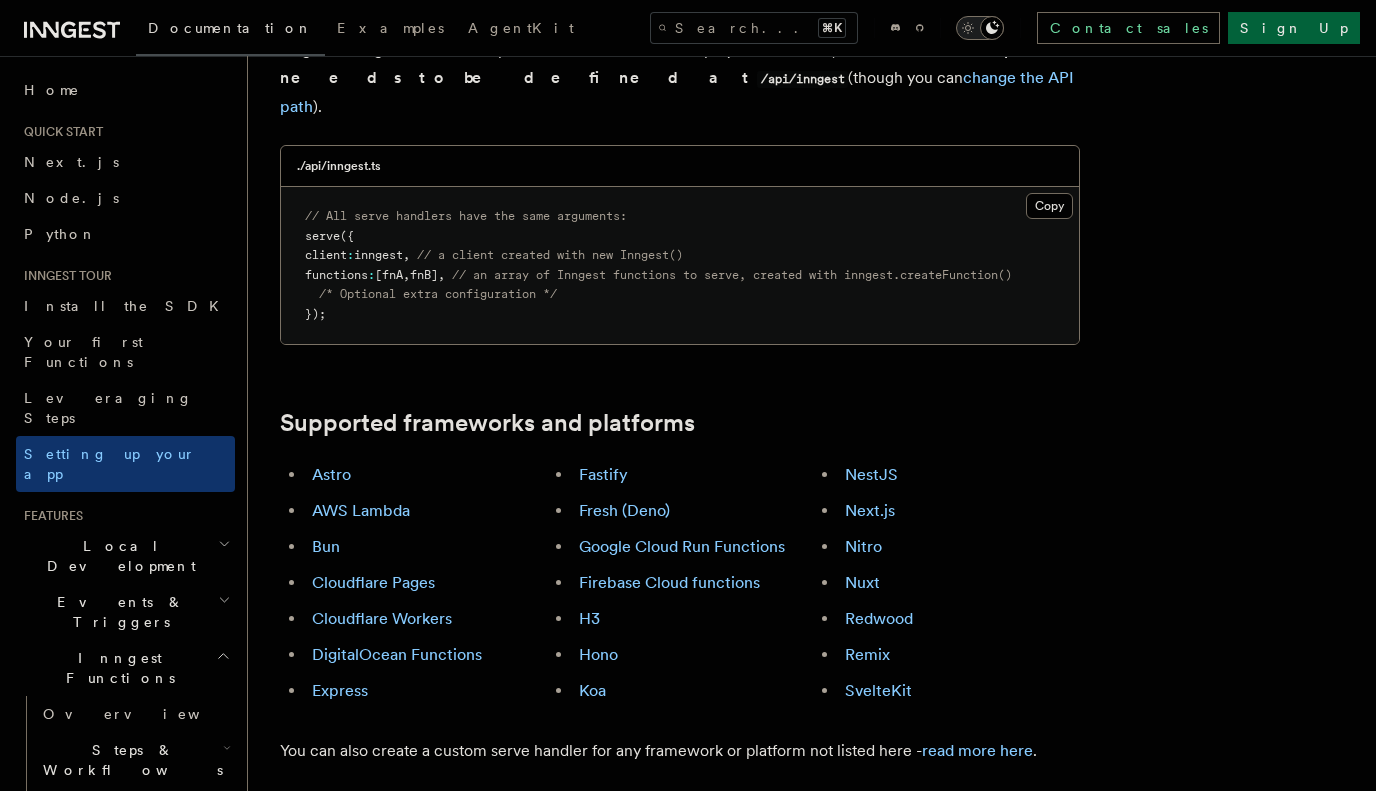scroll, scrollTop: 922, scrollLeft: 0, axis: vertical 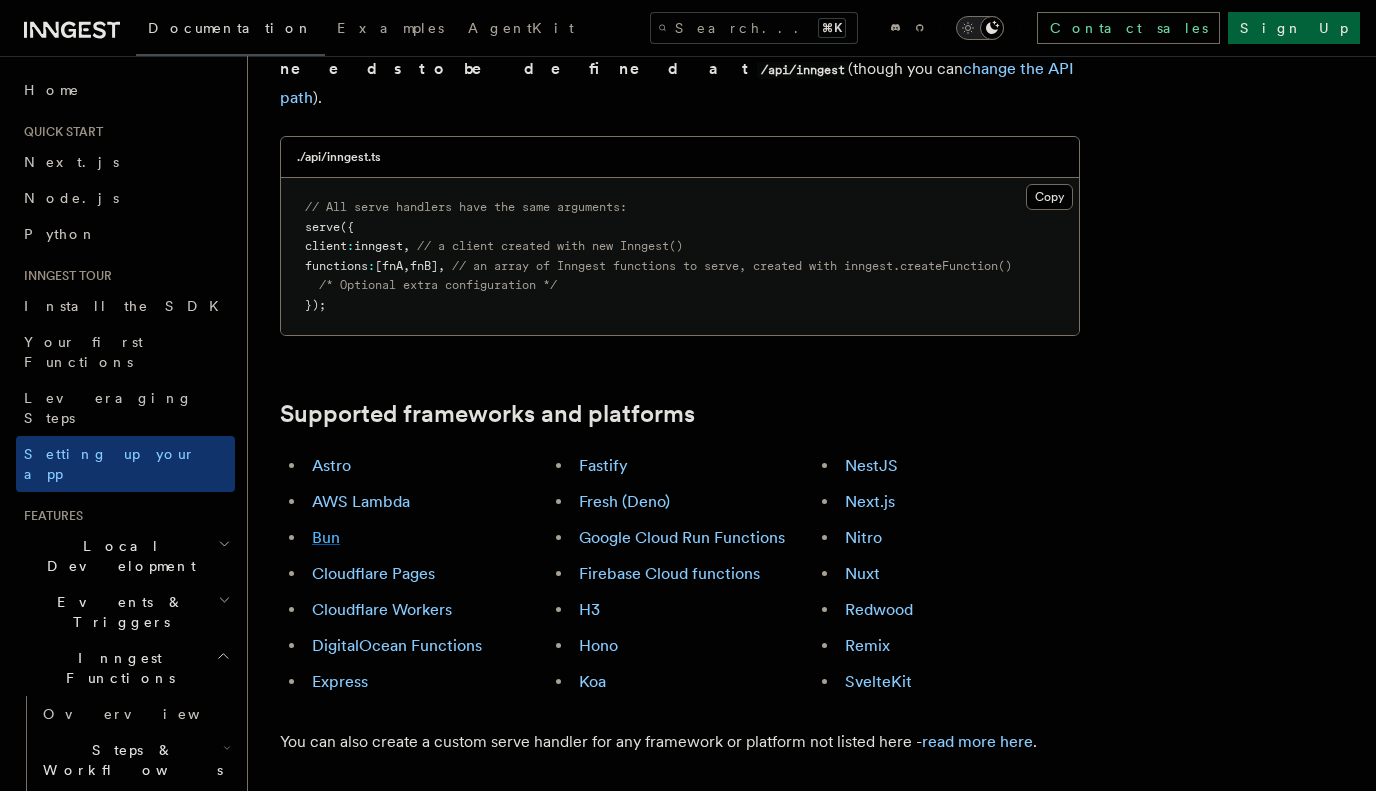 click on "Bun" at bounding box center [326, 537] 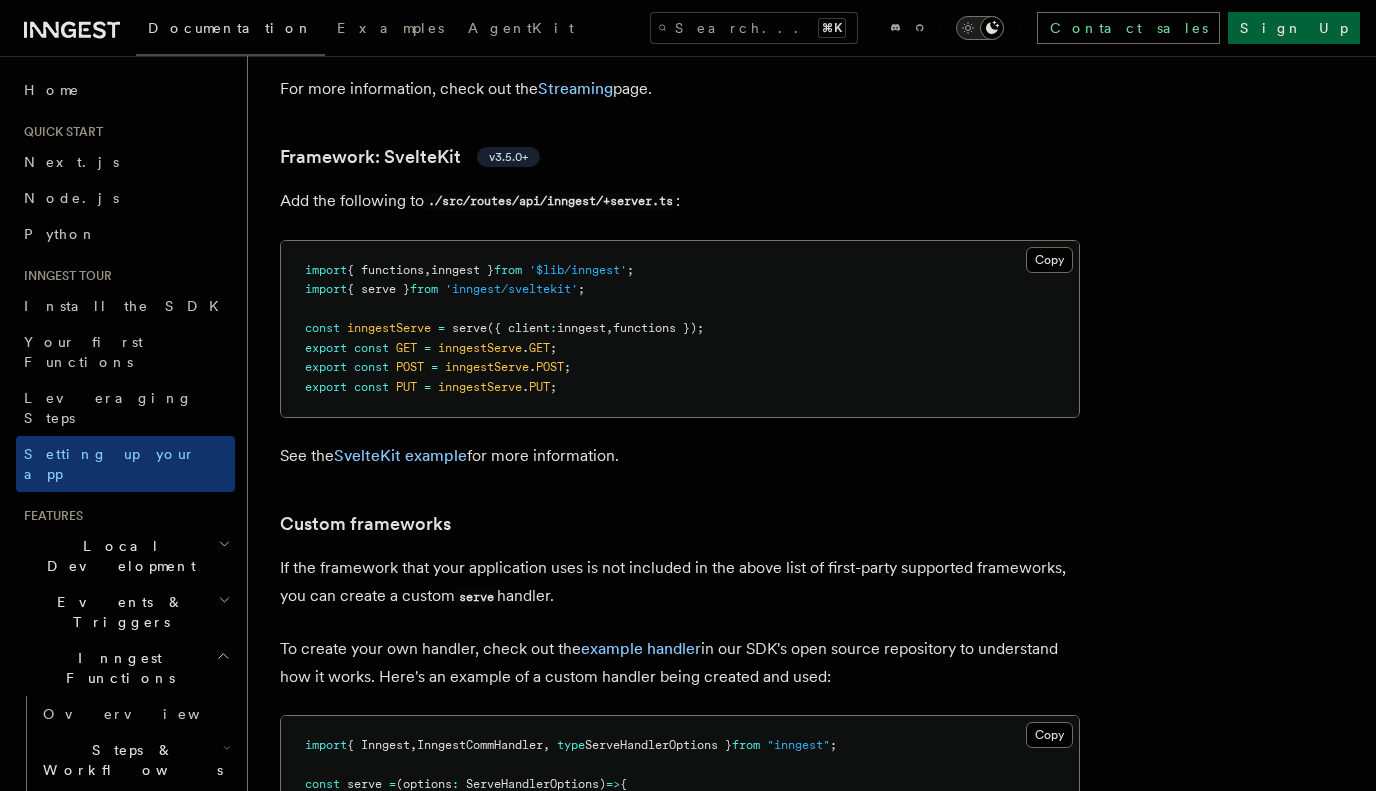 scroll, scrollTop: 15606, scrollLeft: 0, axis: vertical 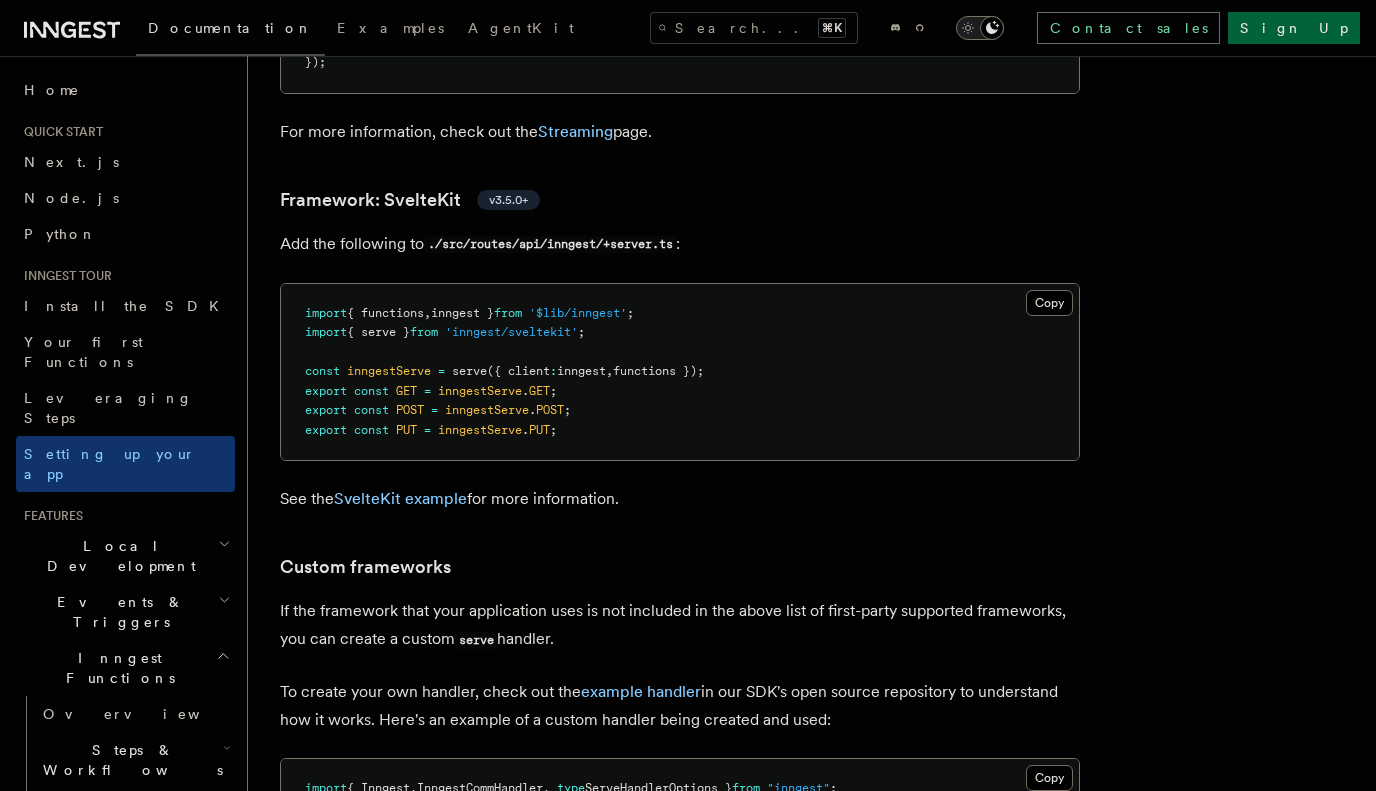 click on "{ serve }" at bounding box center [378, 332] 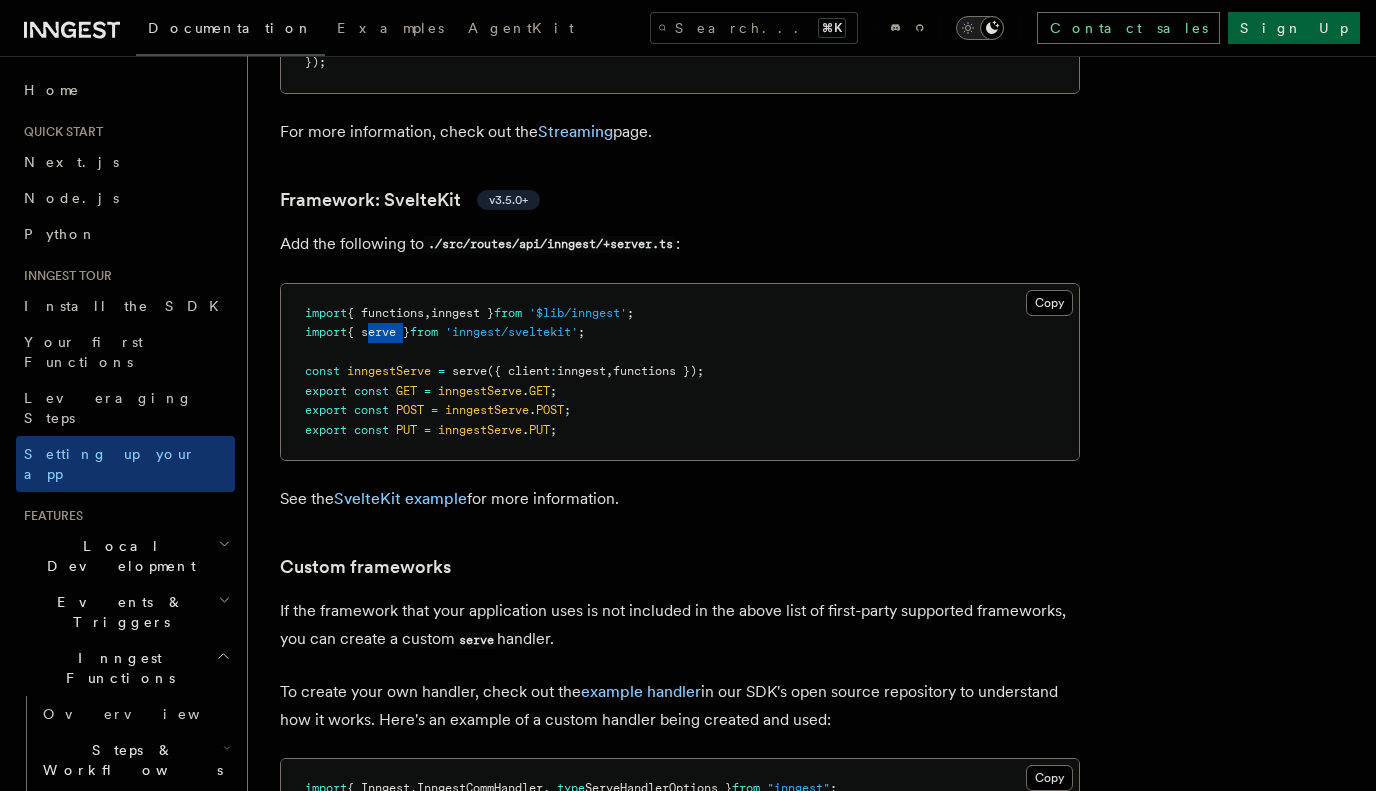 click on "{ serve }" at bounding box center (378, 332) 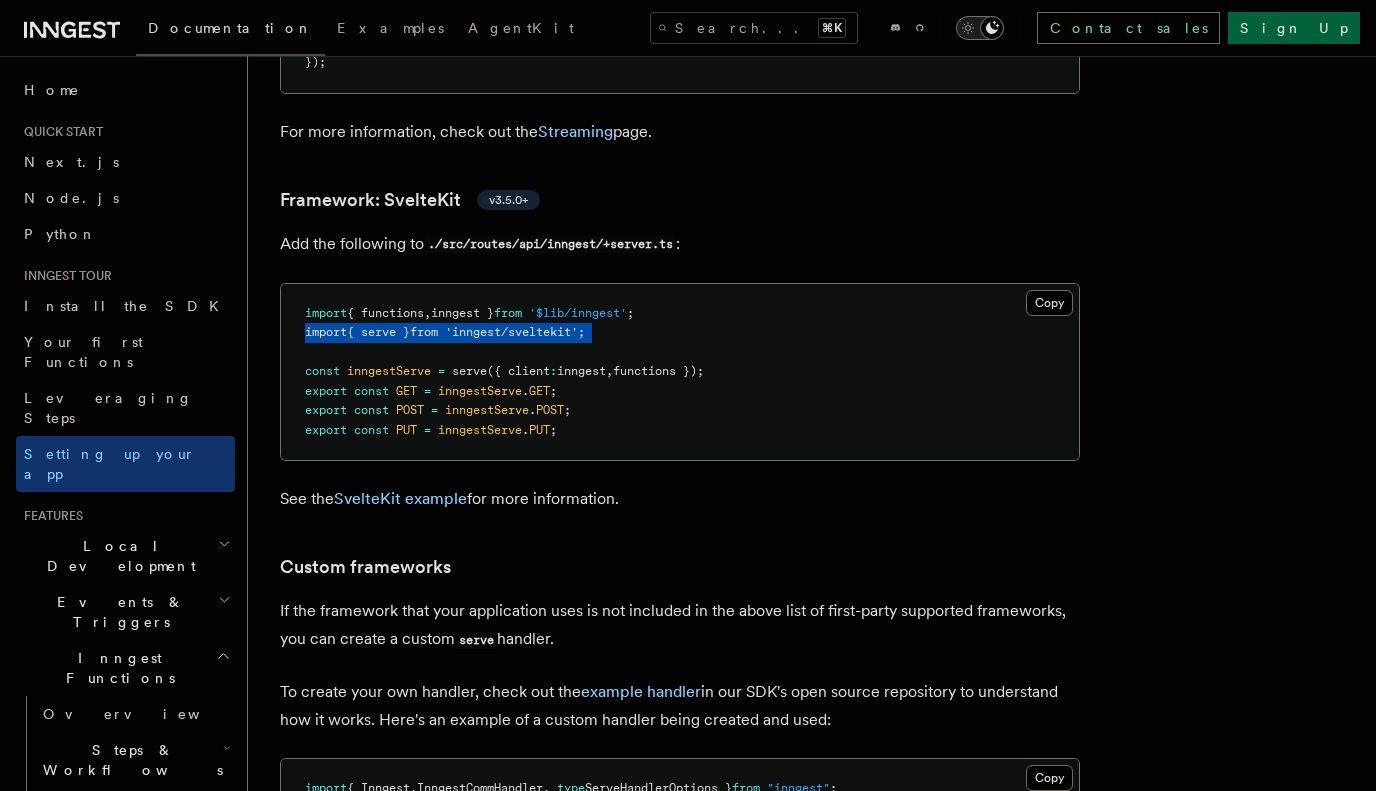click on "{ serve }" at bounding box center [378, 332] 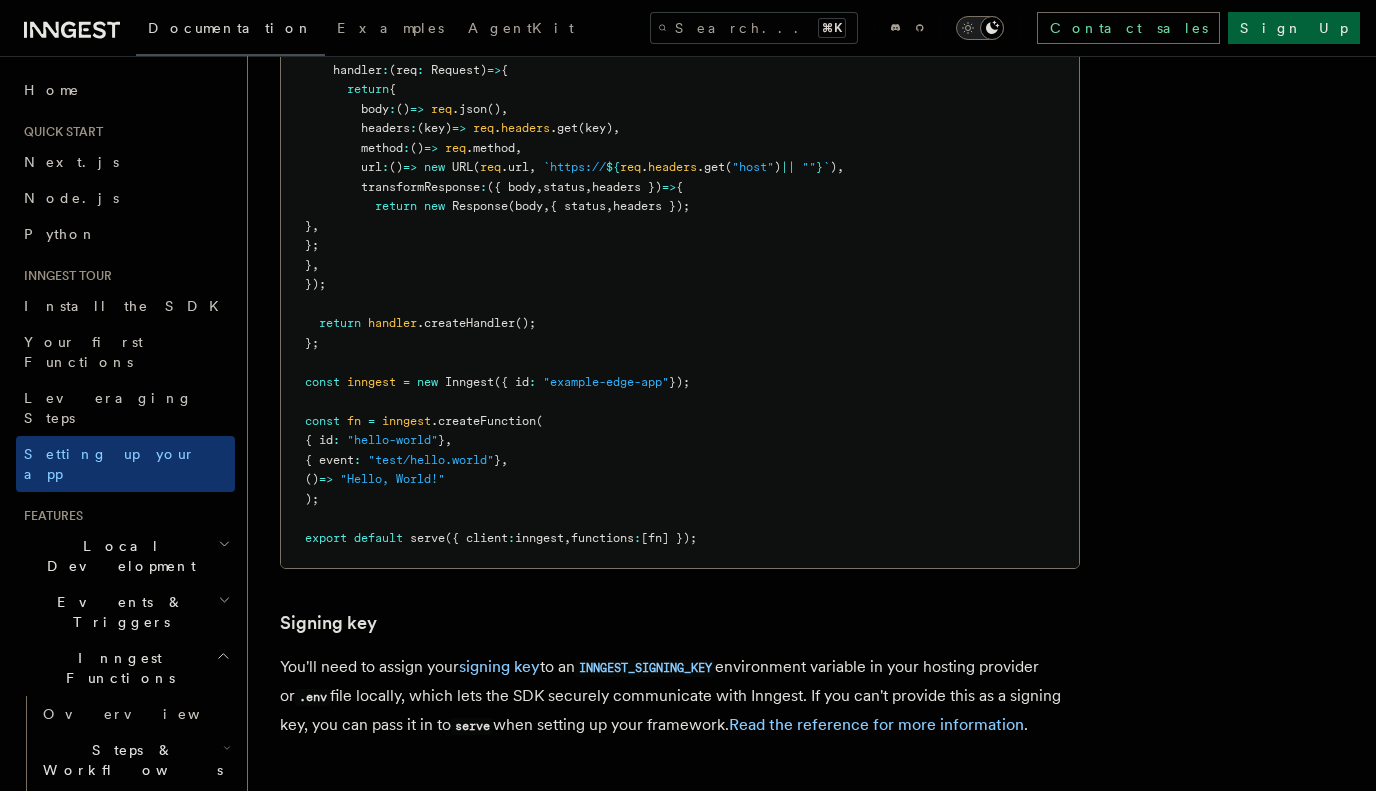 scroll, scrollTop: 16464, scrollLeft: 0, axis: vertical 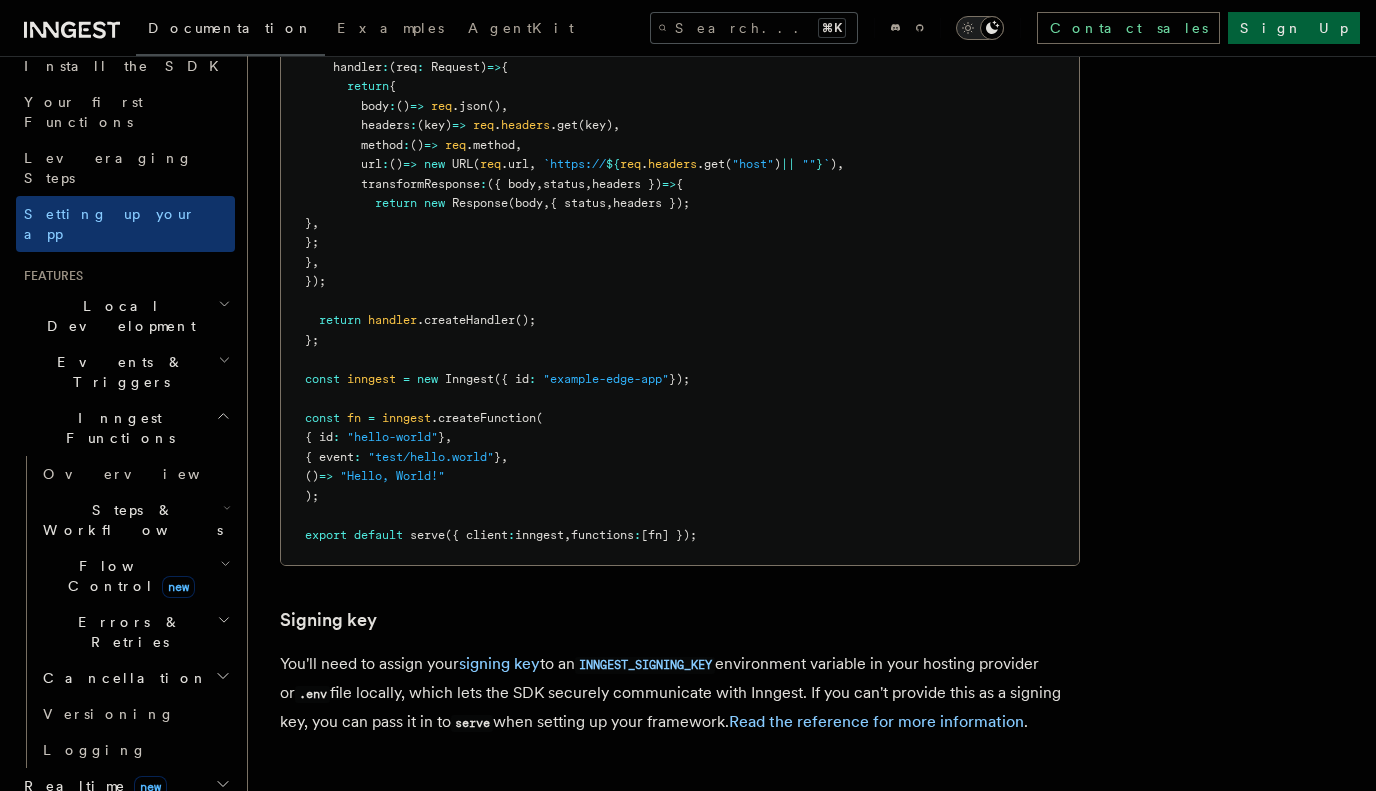 click on "Search... ⌘K" at bounding box center [754, 28] 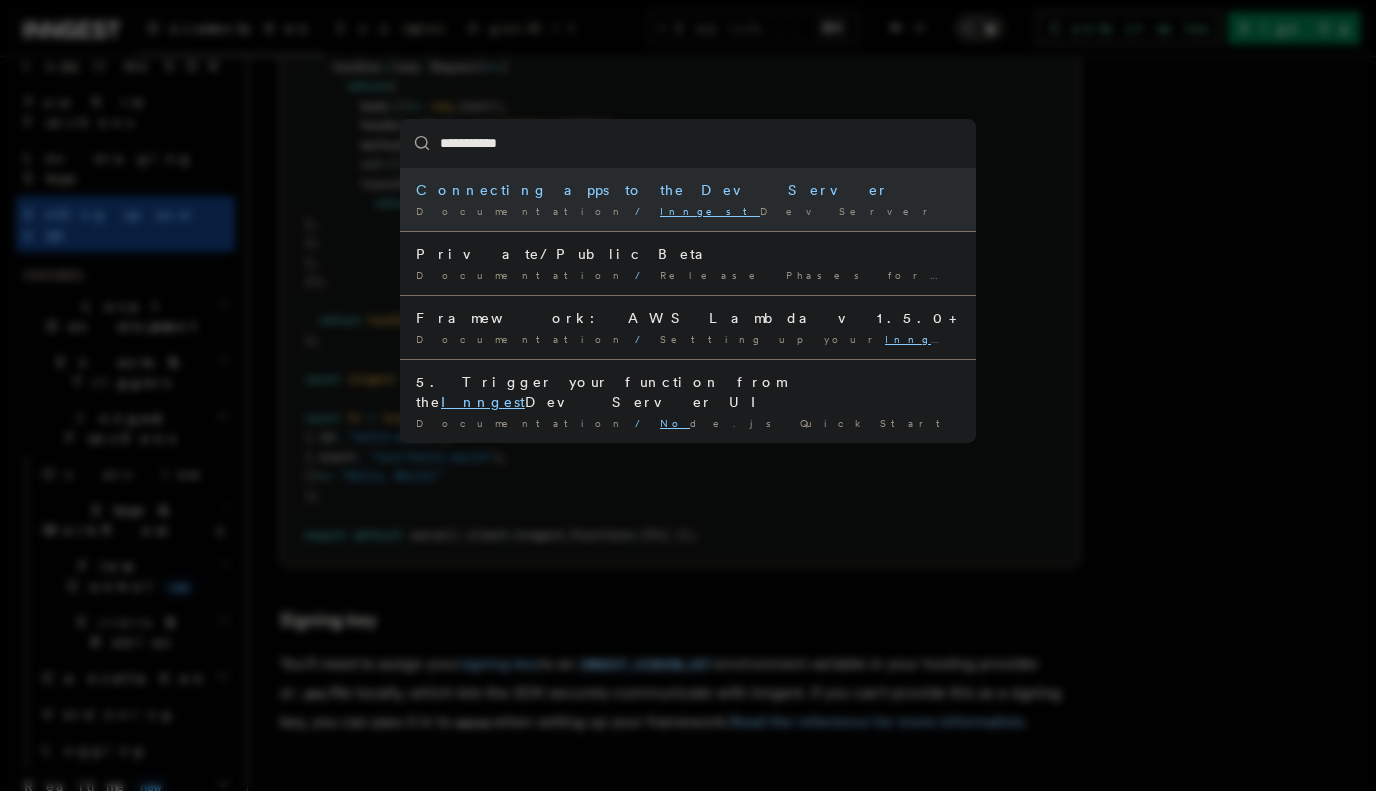 type on "**********" 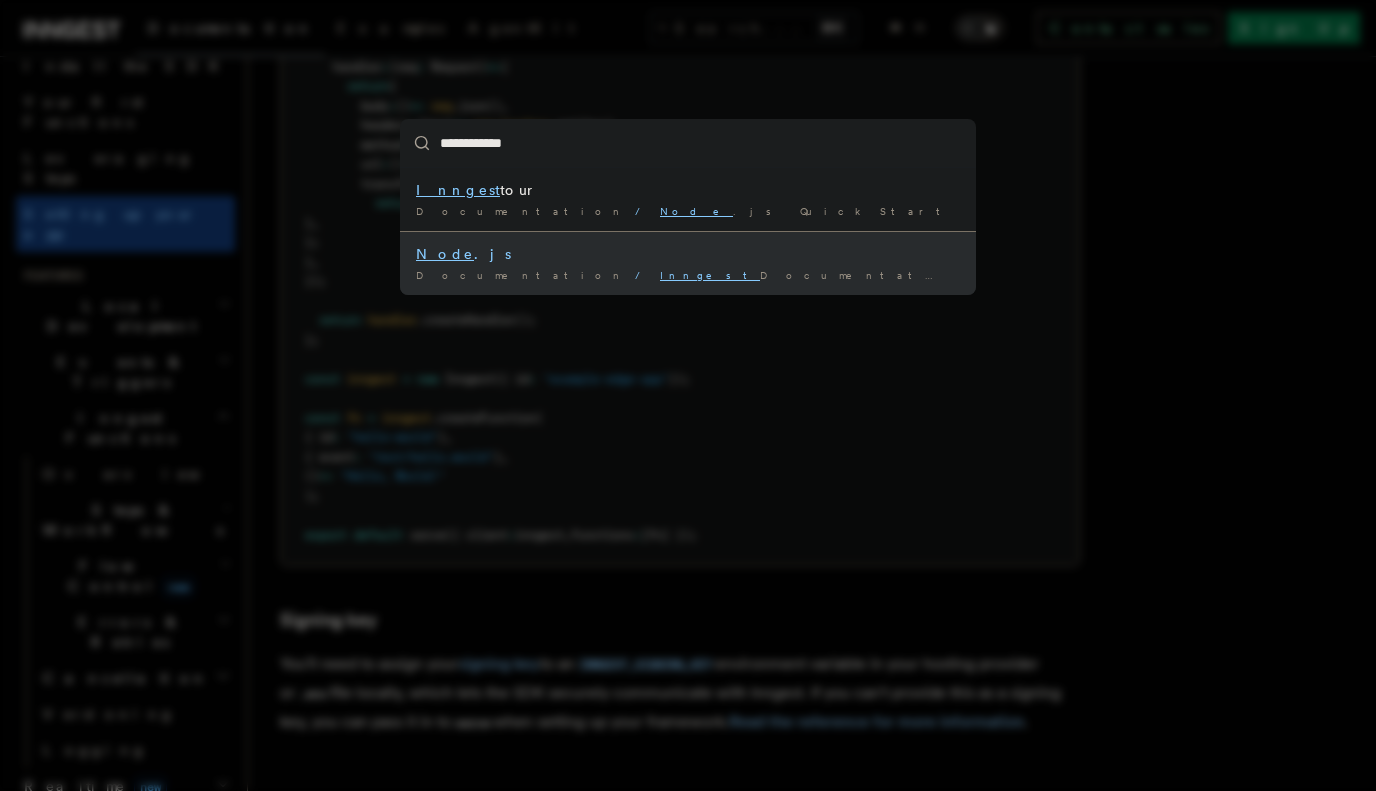 click on "Node .js" at bounding box center (688, 254) 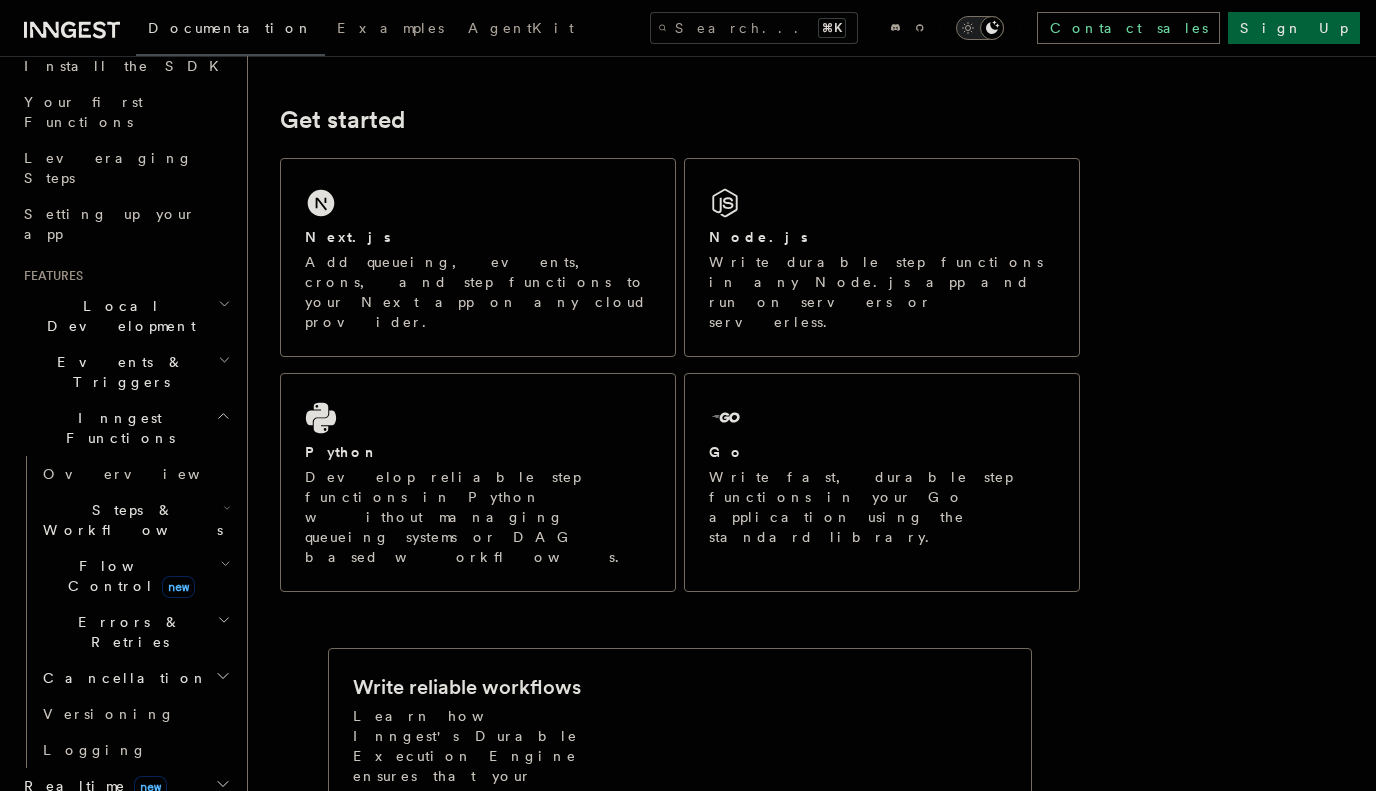scroll, scrollTop: 268, scrollLeft: 0, axis: vertical 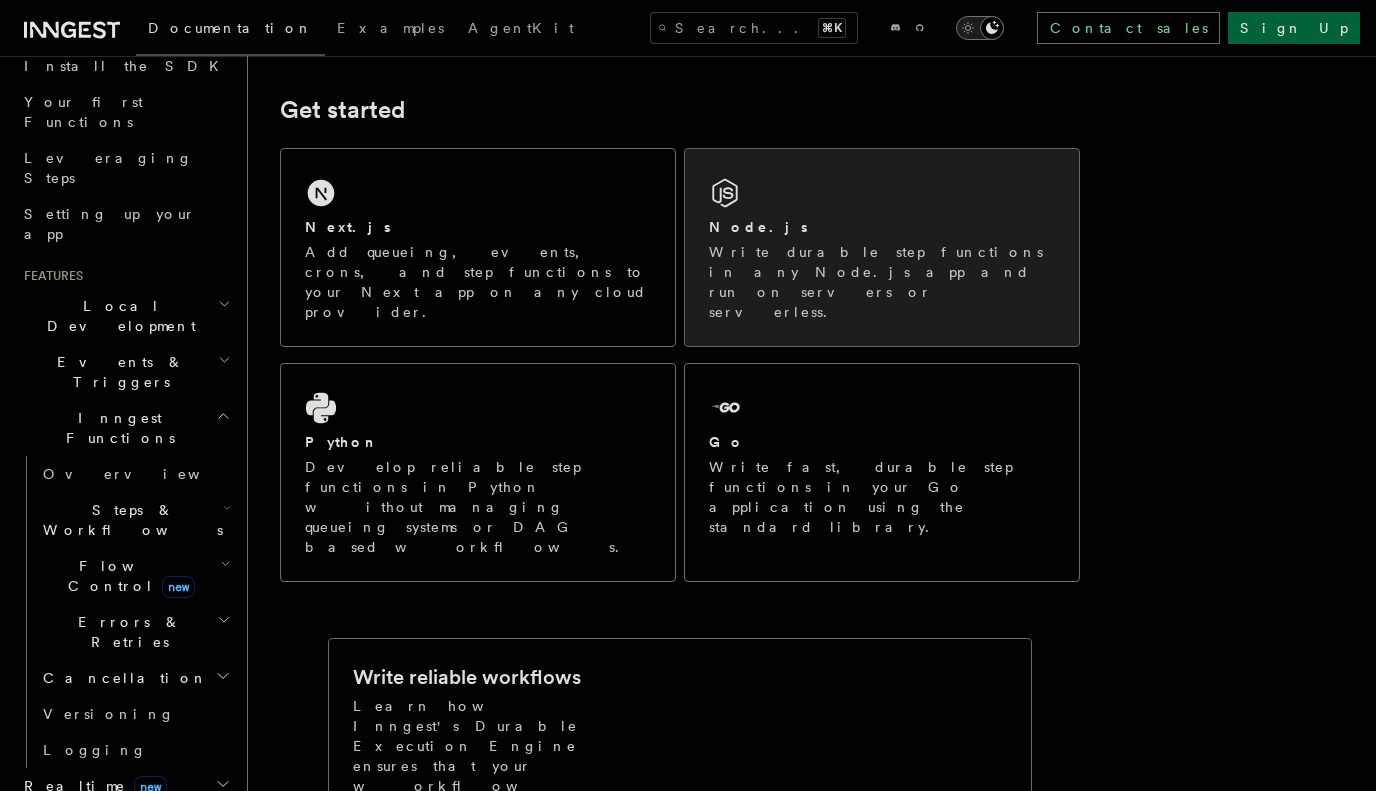 click on "Node.js" at bounding box center [758, 227] 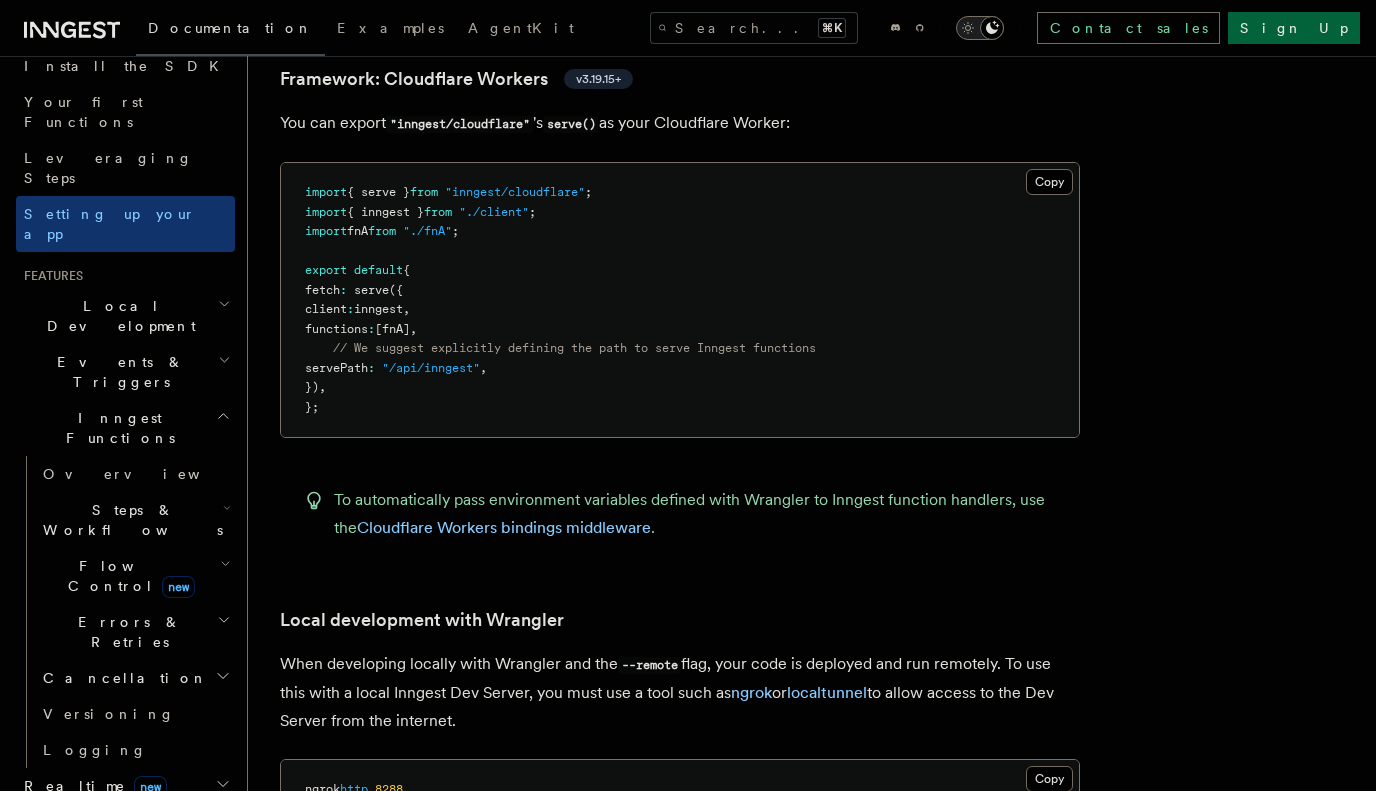 scroll, scrollTop: 2532, scrollLeft: 0, axis: vertical 